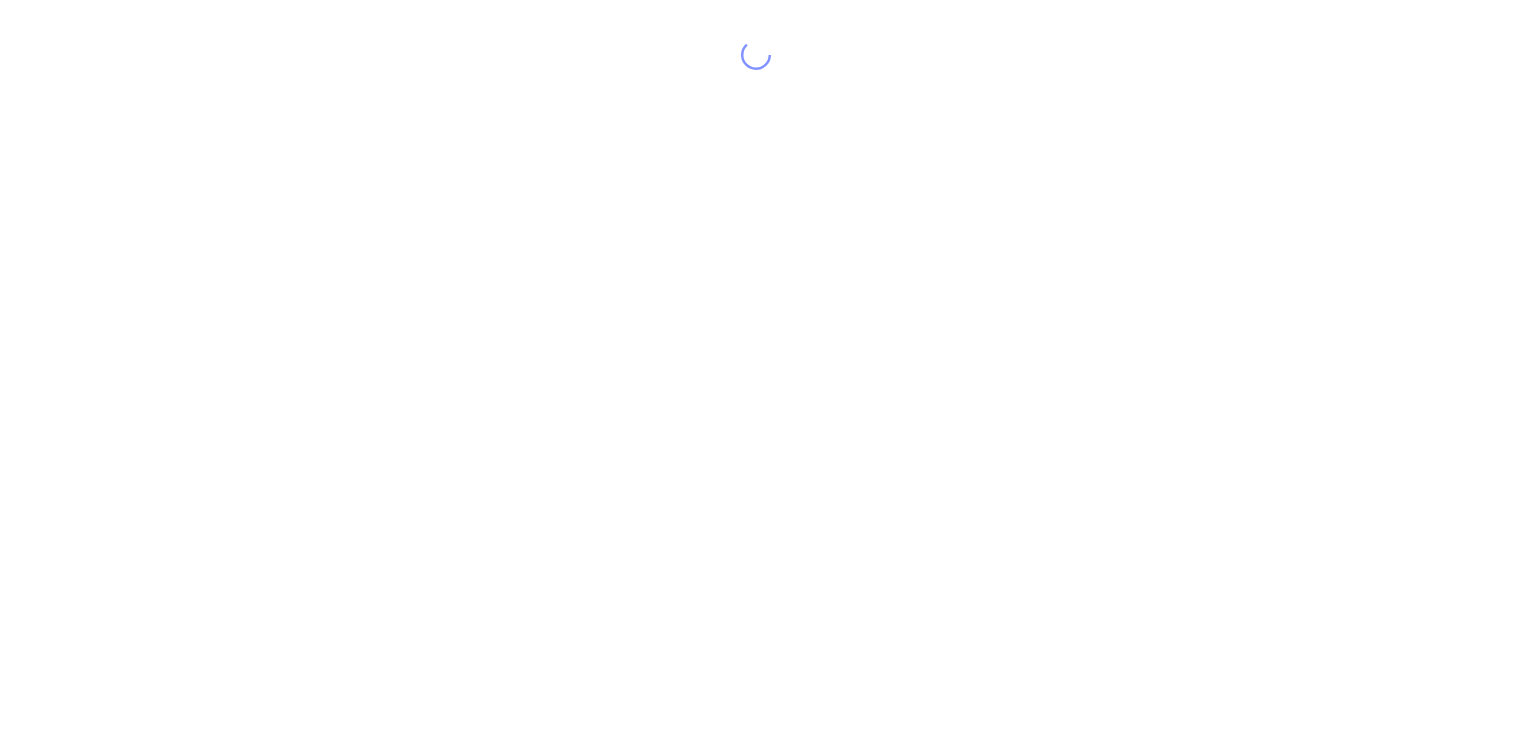 scroll, scrollTop: 0, scrollLeft: 0, axis: both 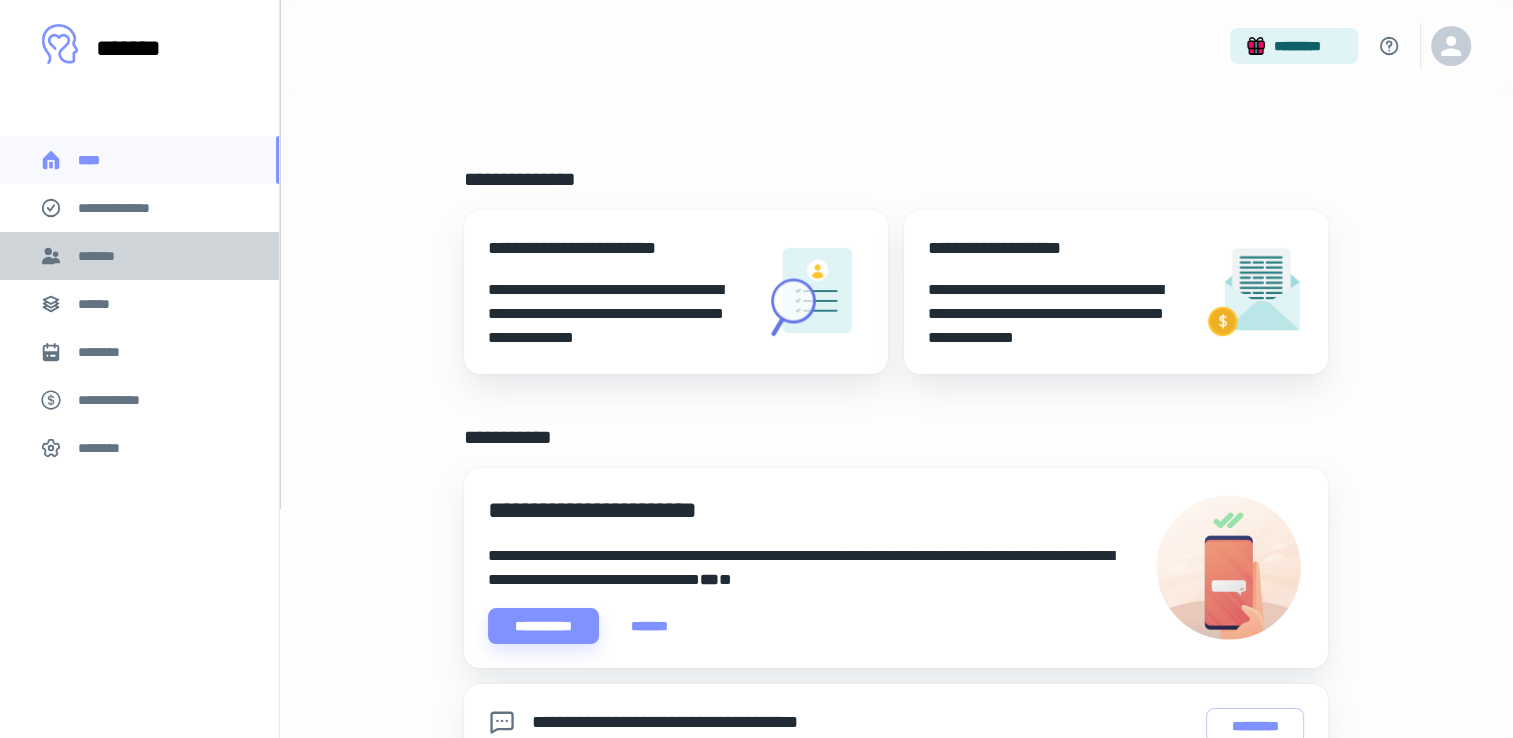 click on "[PHONE]" at bounding box center (101, 256) 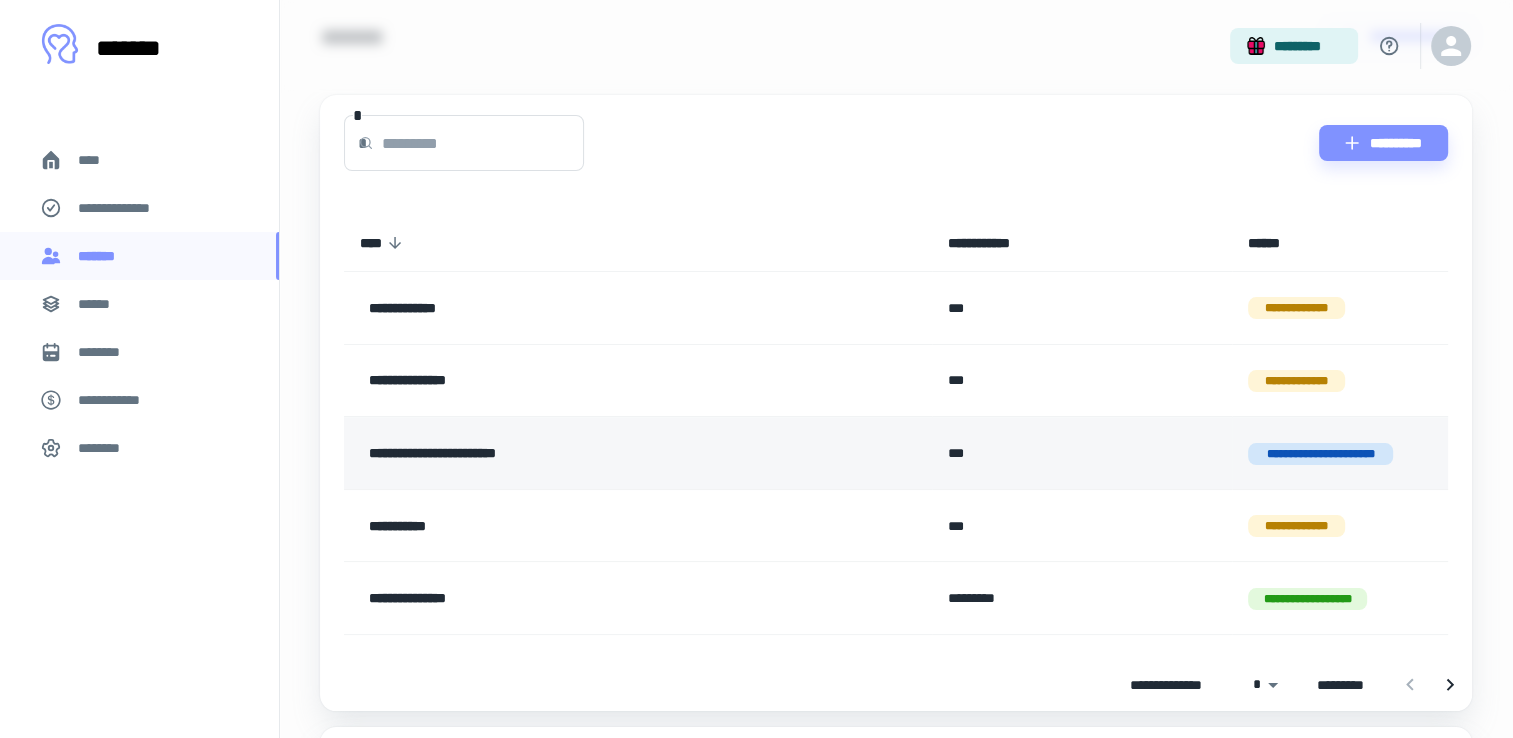 scroll, scrollTop: 200, scrollLeft: 0, axis: vertical 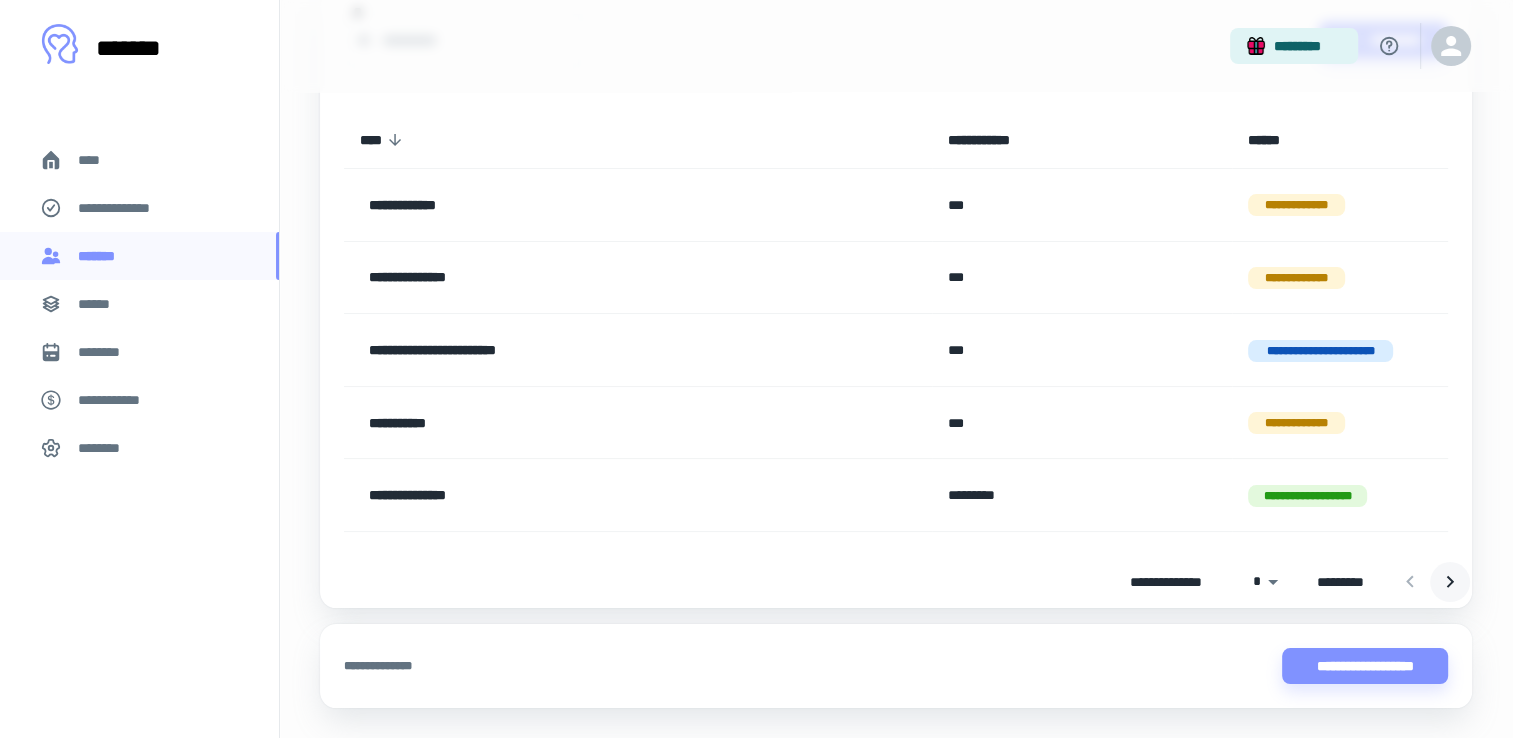 click 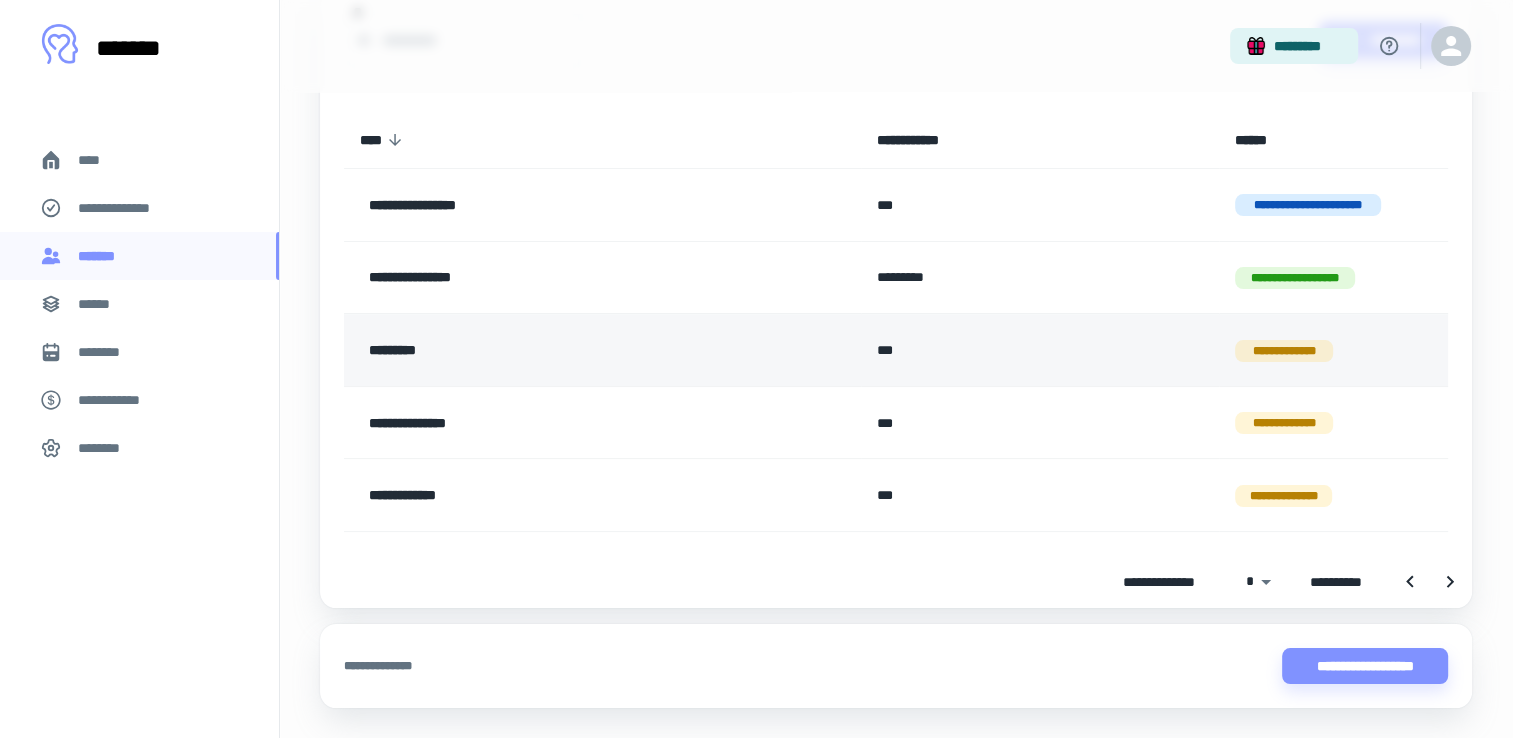 click on "[CREDIT CARD]" at bounding box center (1284, 351) 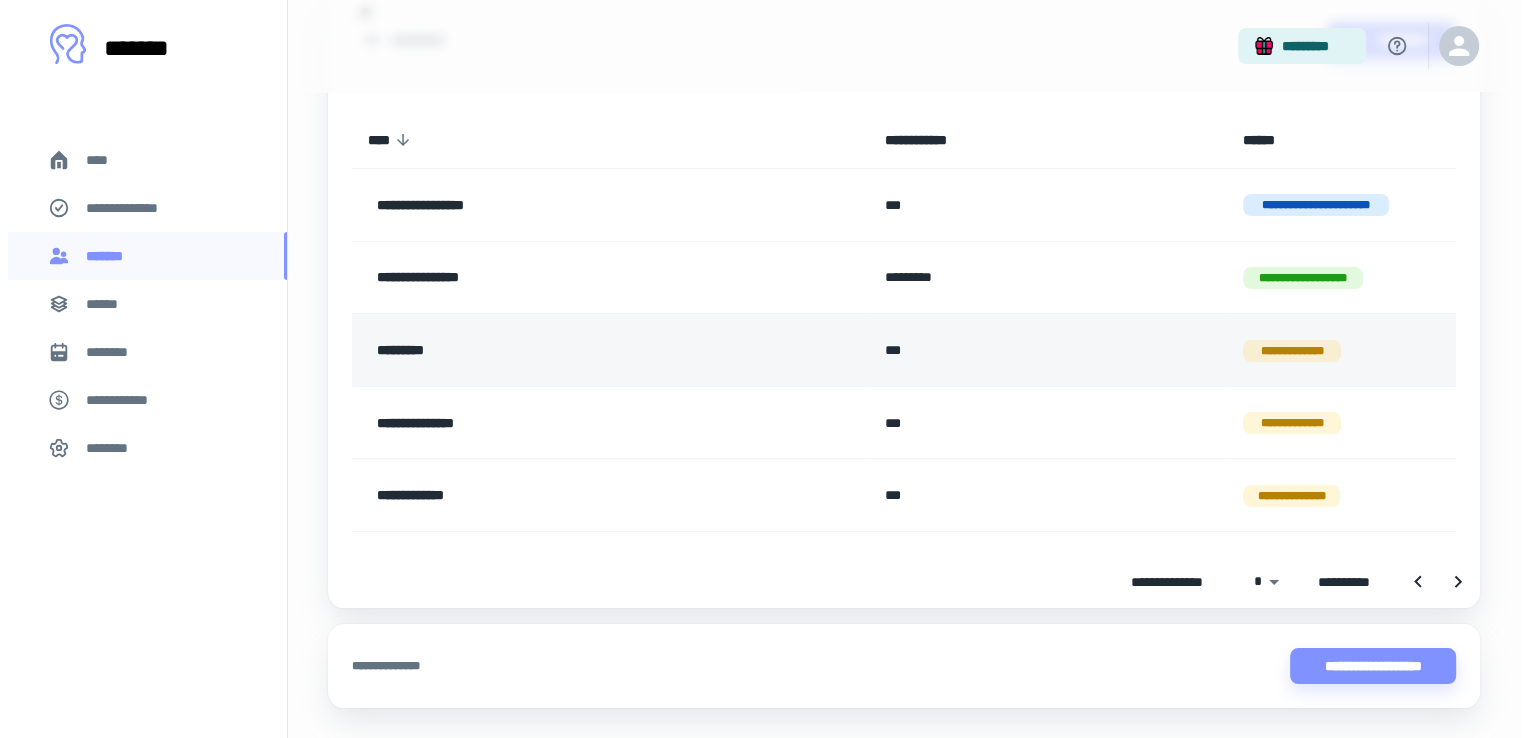 scroll, scrollTop: 0, scrollLeft: 0, axis: both 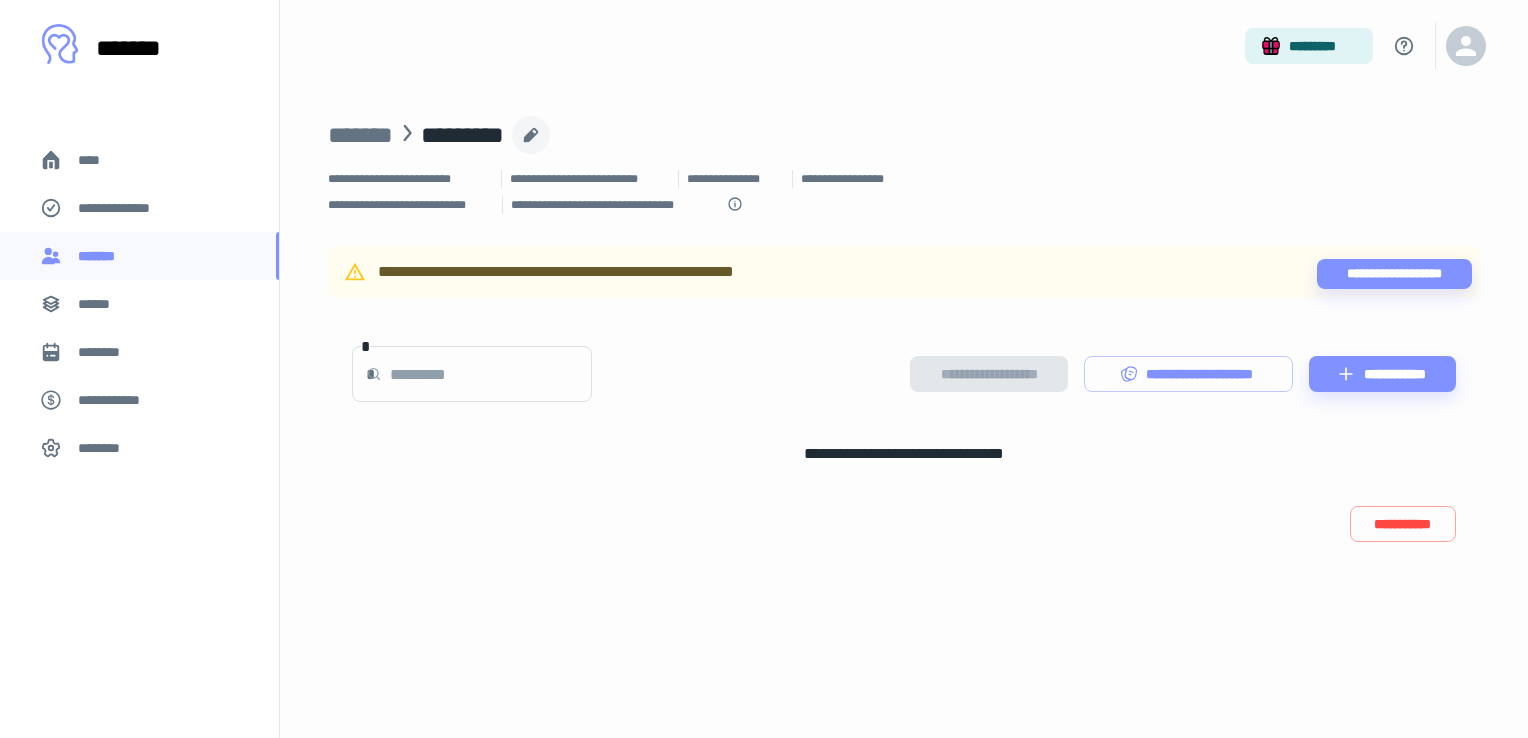 click 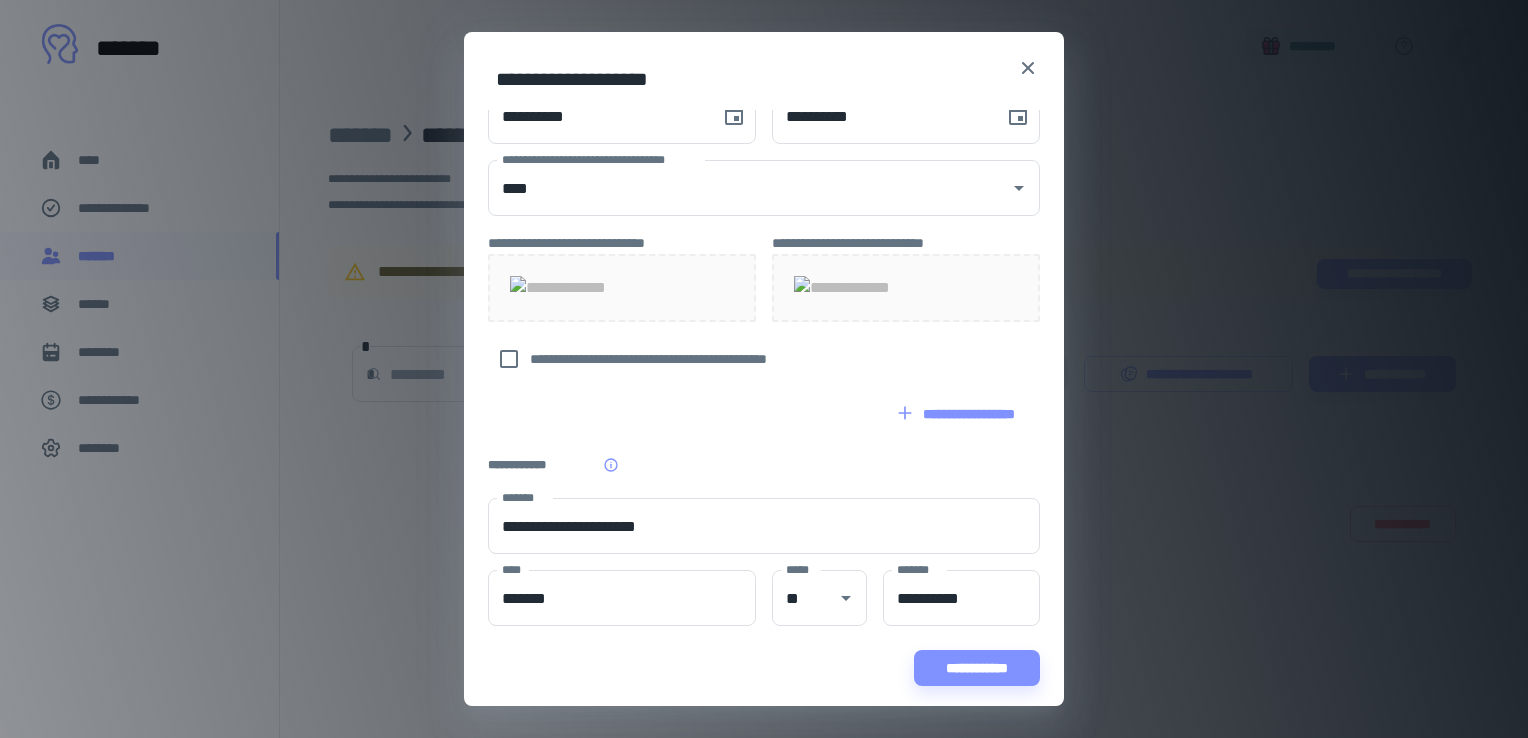 scroll, scrollTop: 773, scrollLeft: 0, axis: vertical 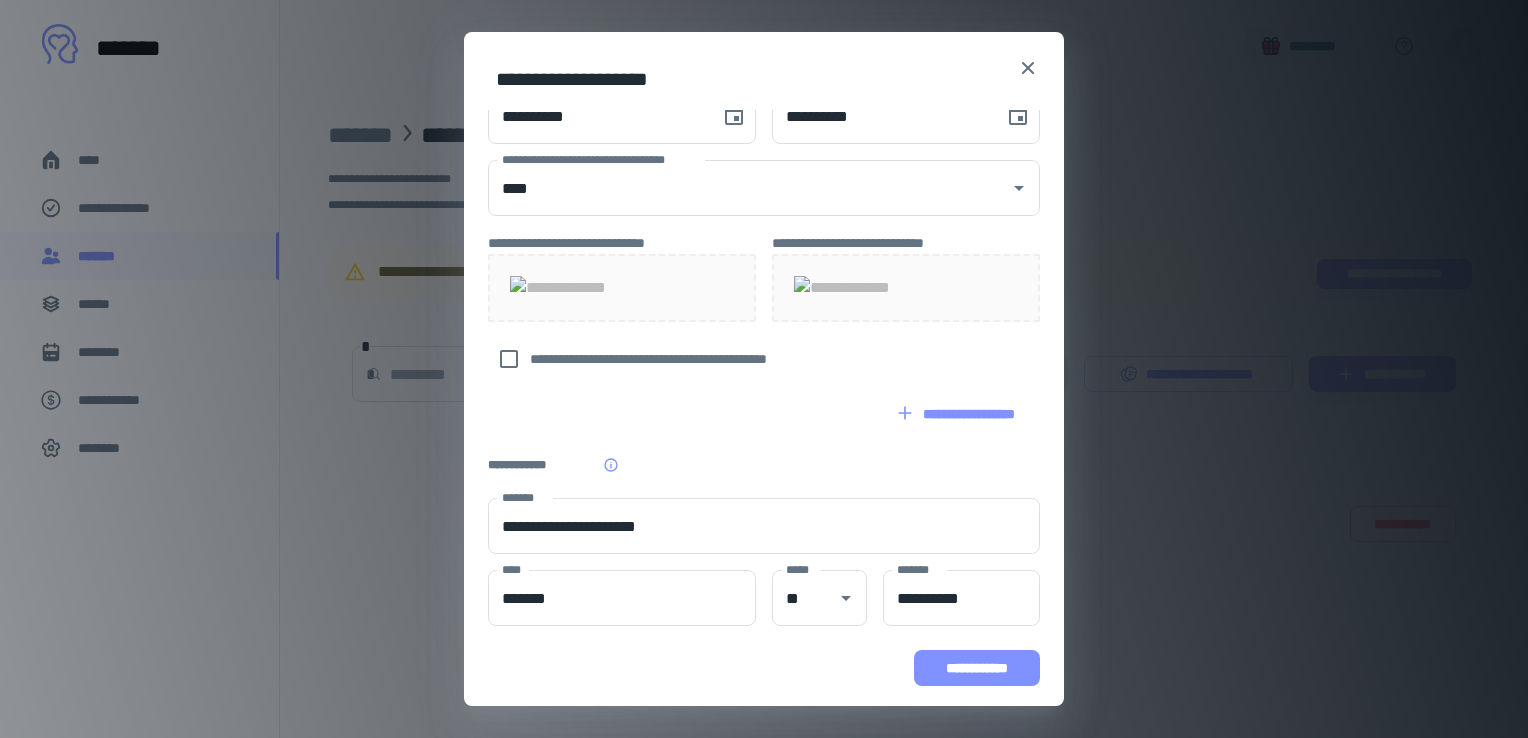 click on "[DOB]" at bounding box center [977, 668] 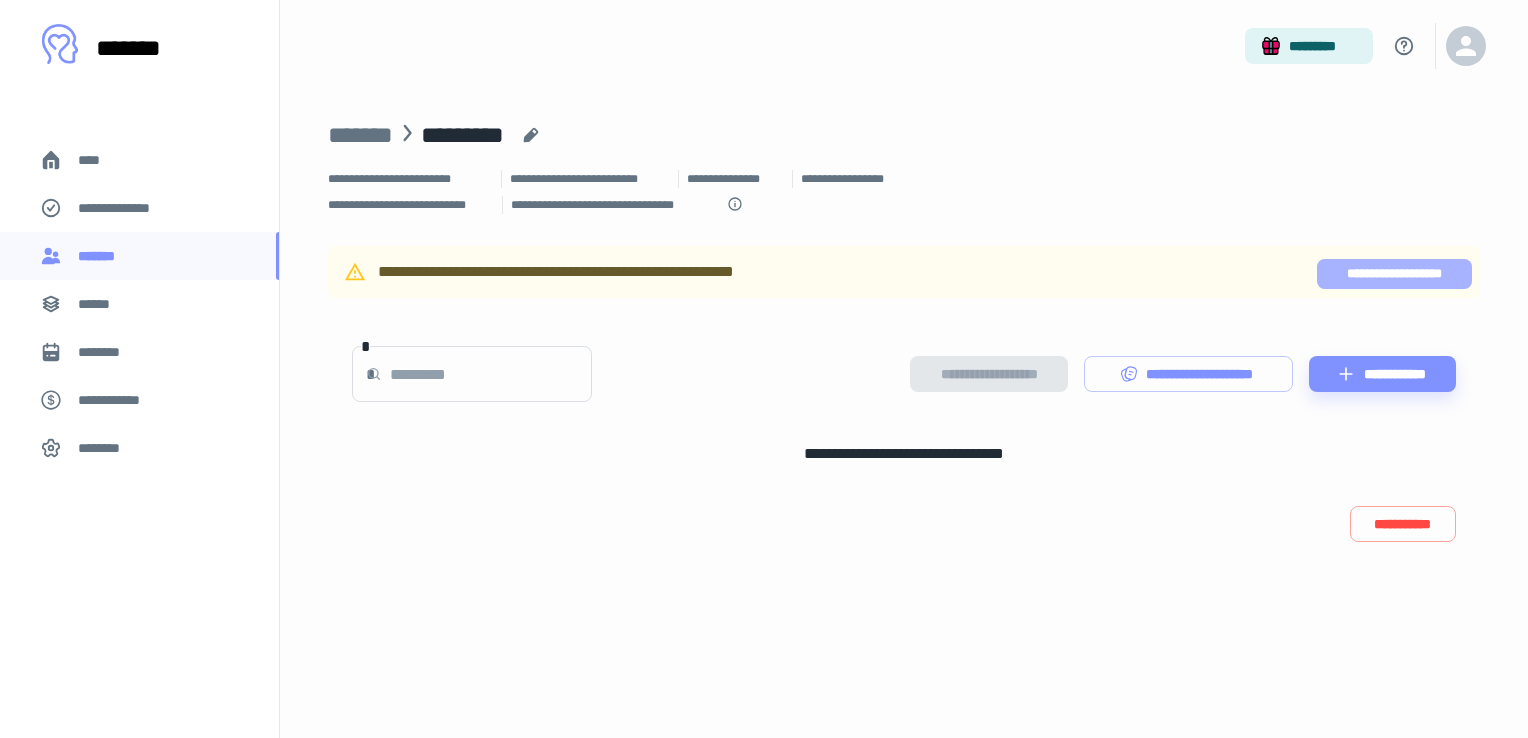 click on "[CREDIT CARD]" at bounding box center [1394, 274] 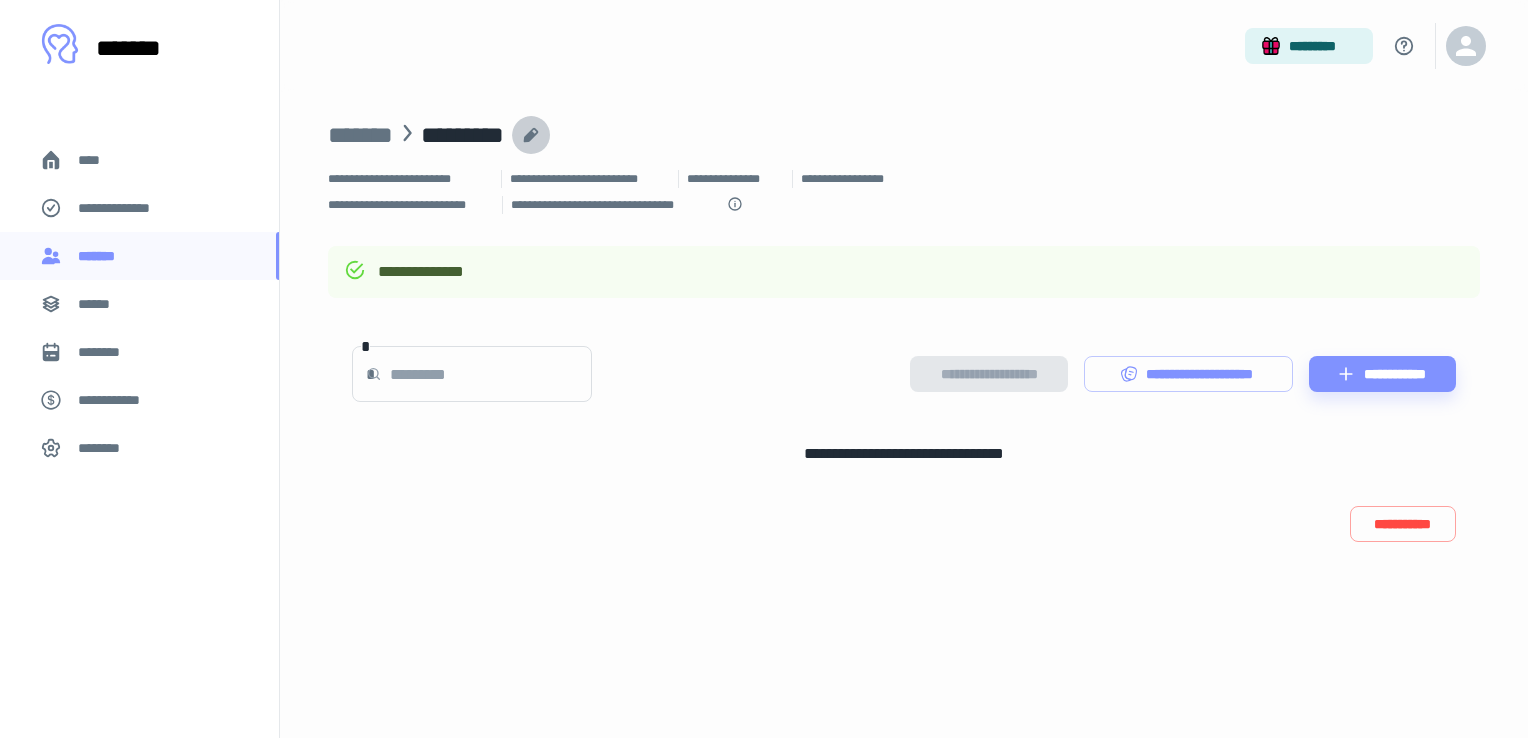 click 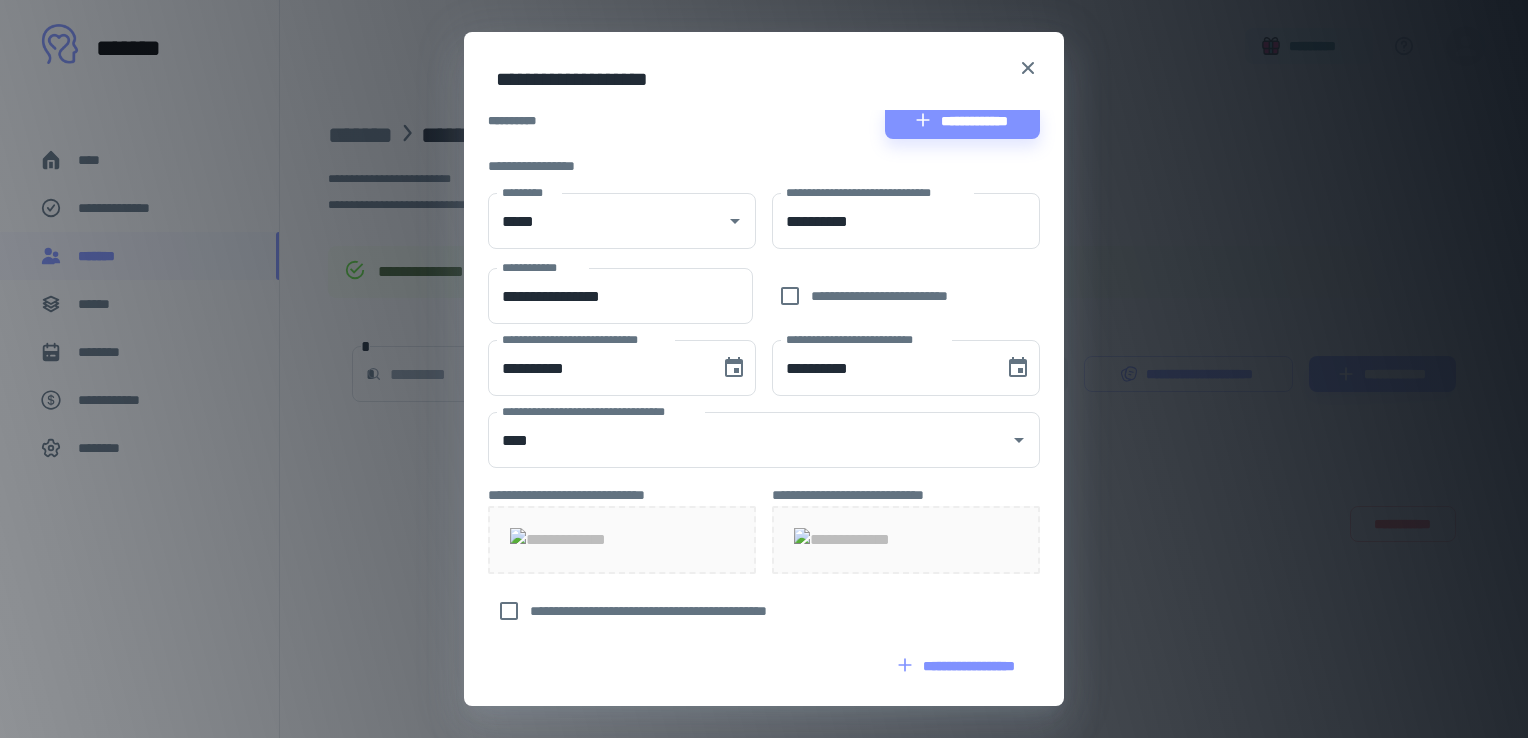 scroll, scrollTop: 0, scrollLeft: 0, axis: both 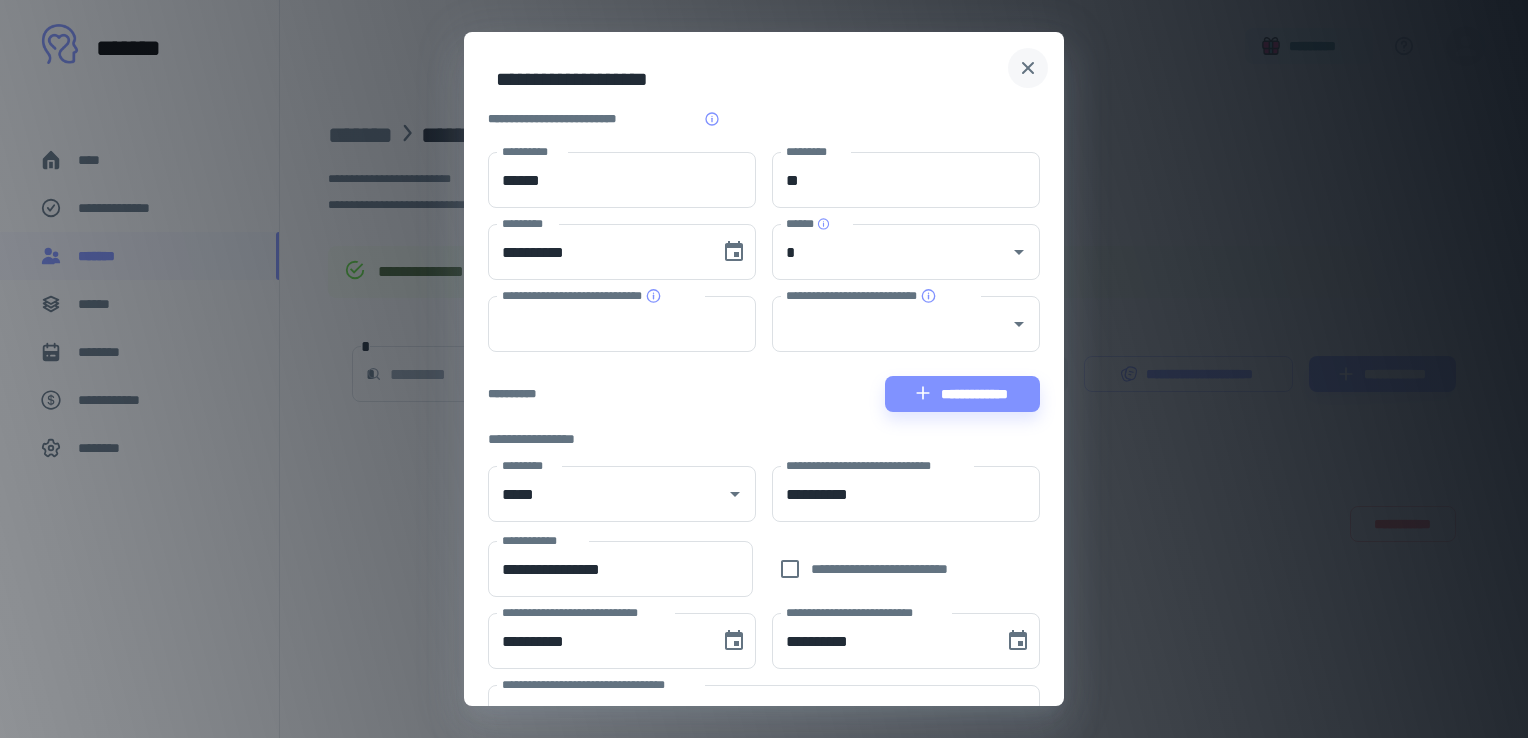 click at bounding box center (1028, 68) 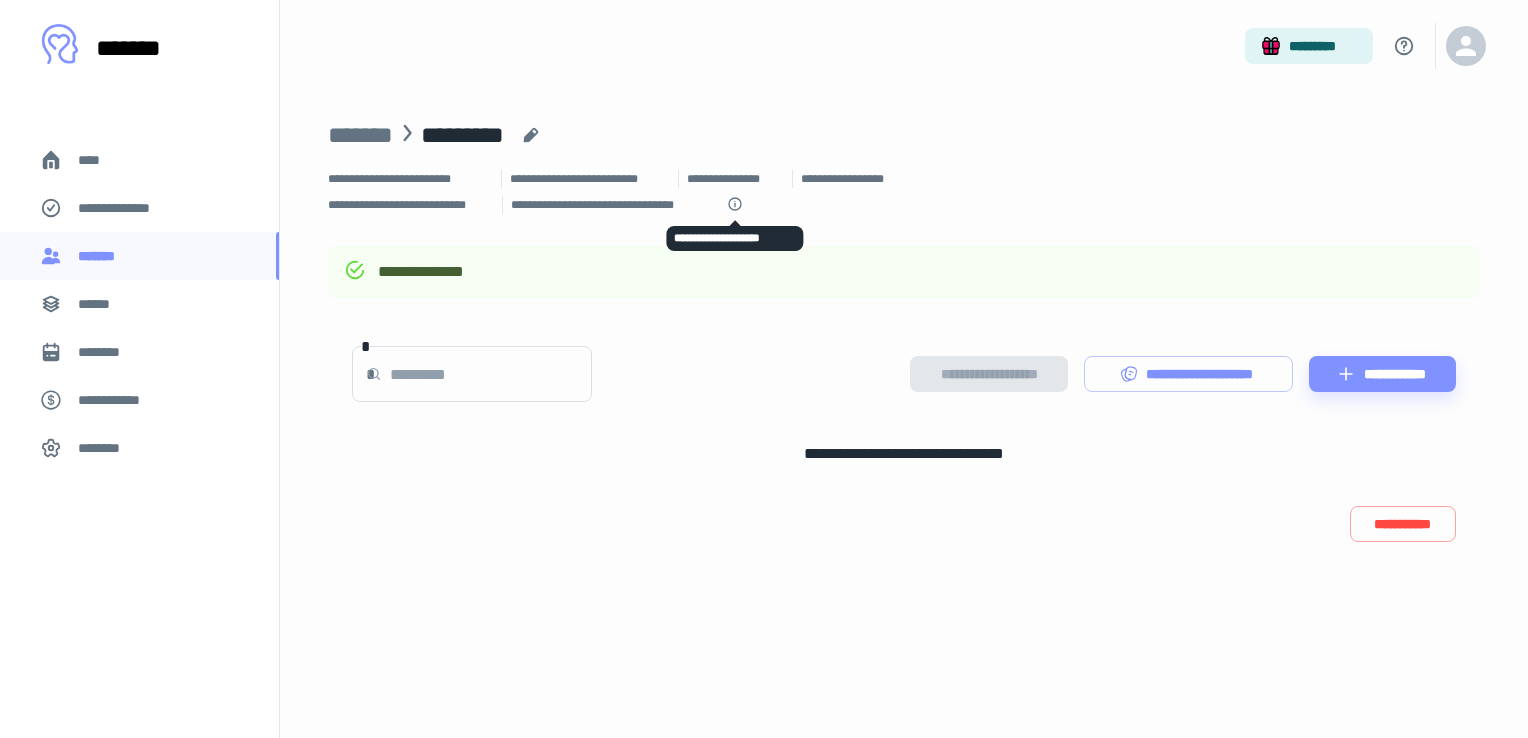 click 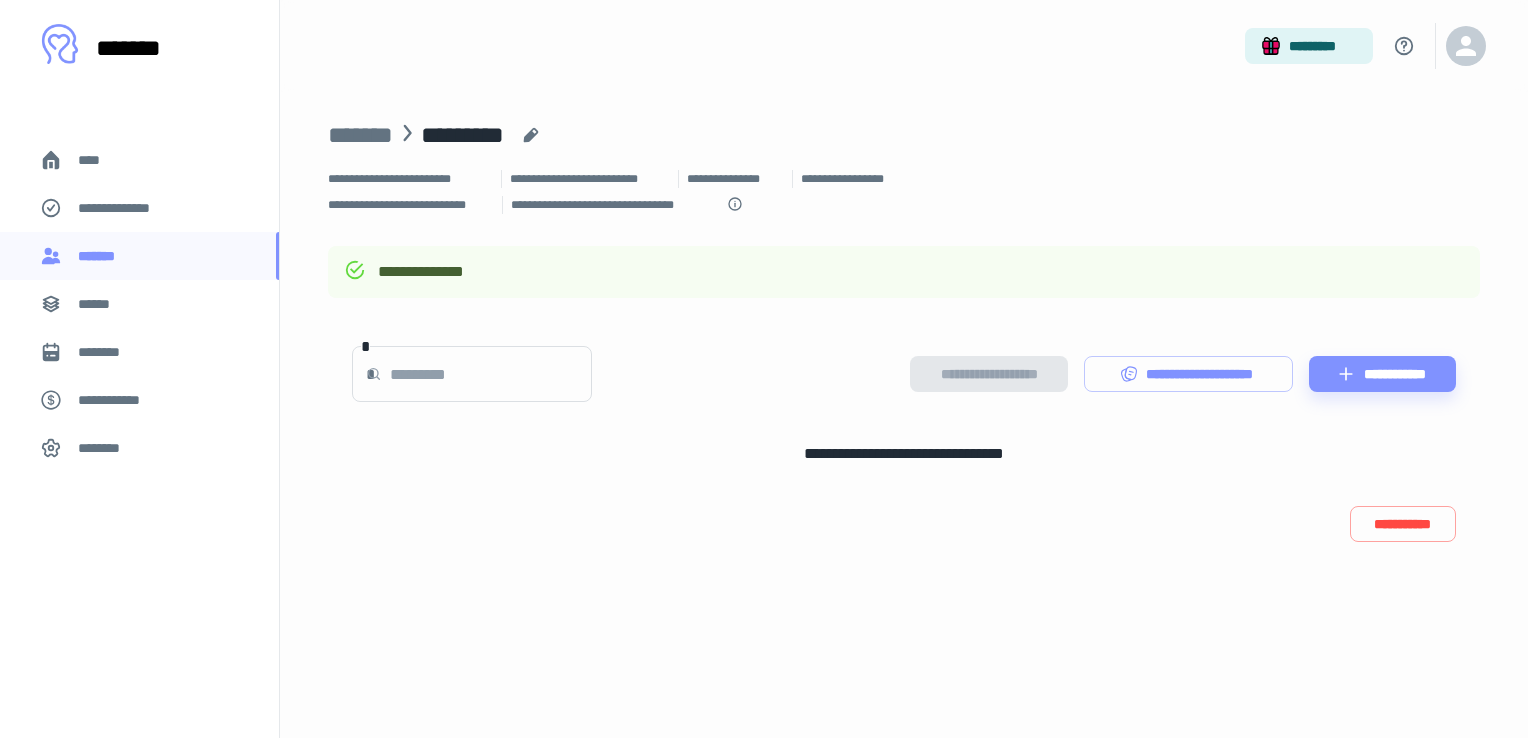 click on "[SSN]" at bounding box center (100, 304) 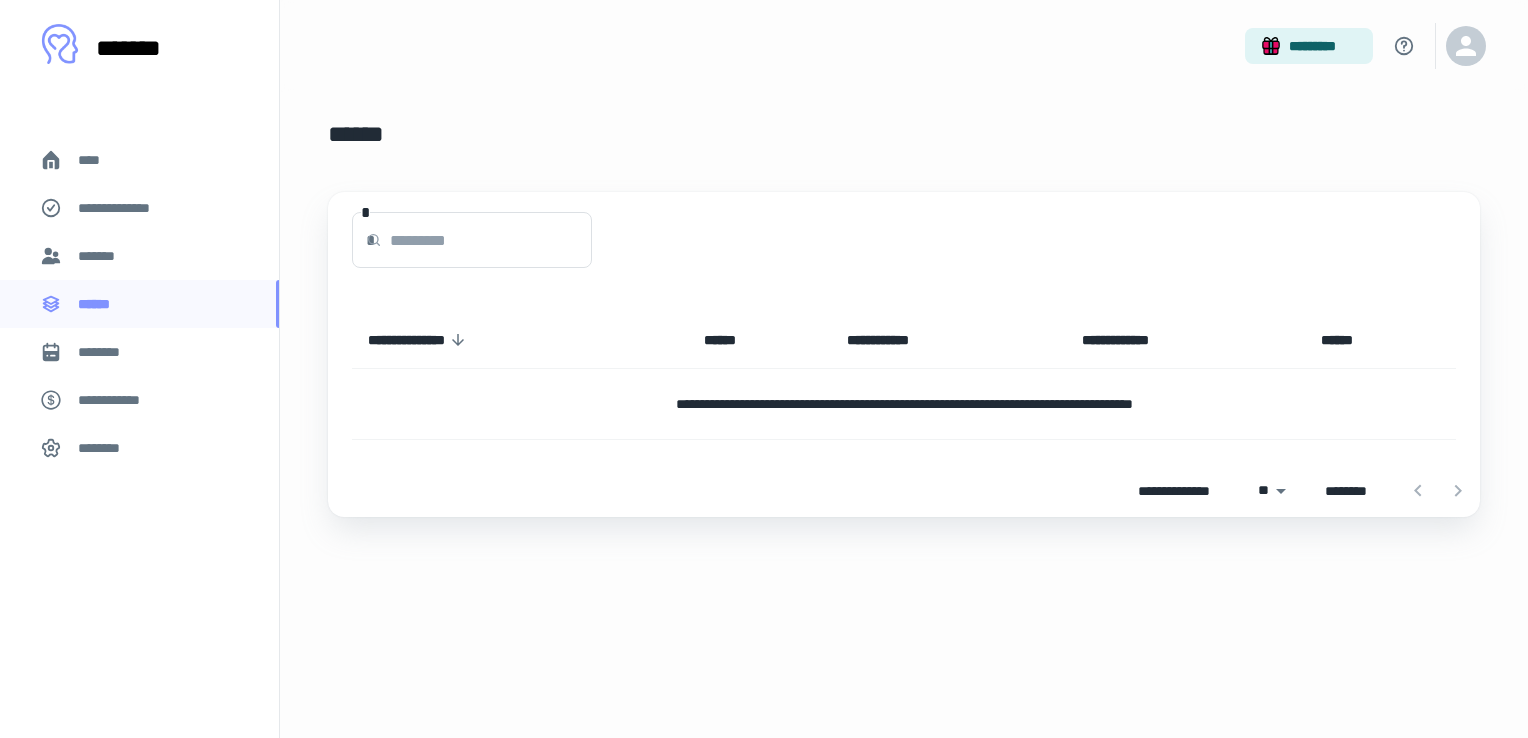 click on "[PHONE]" at bounding box center [101, 256] 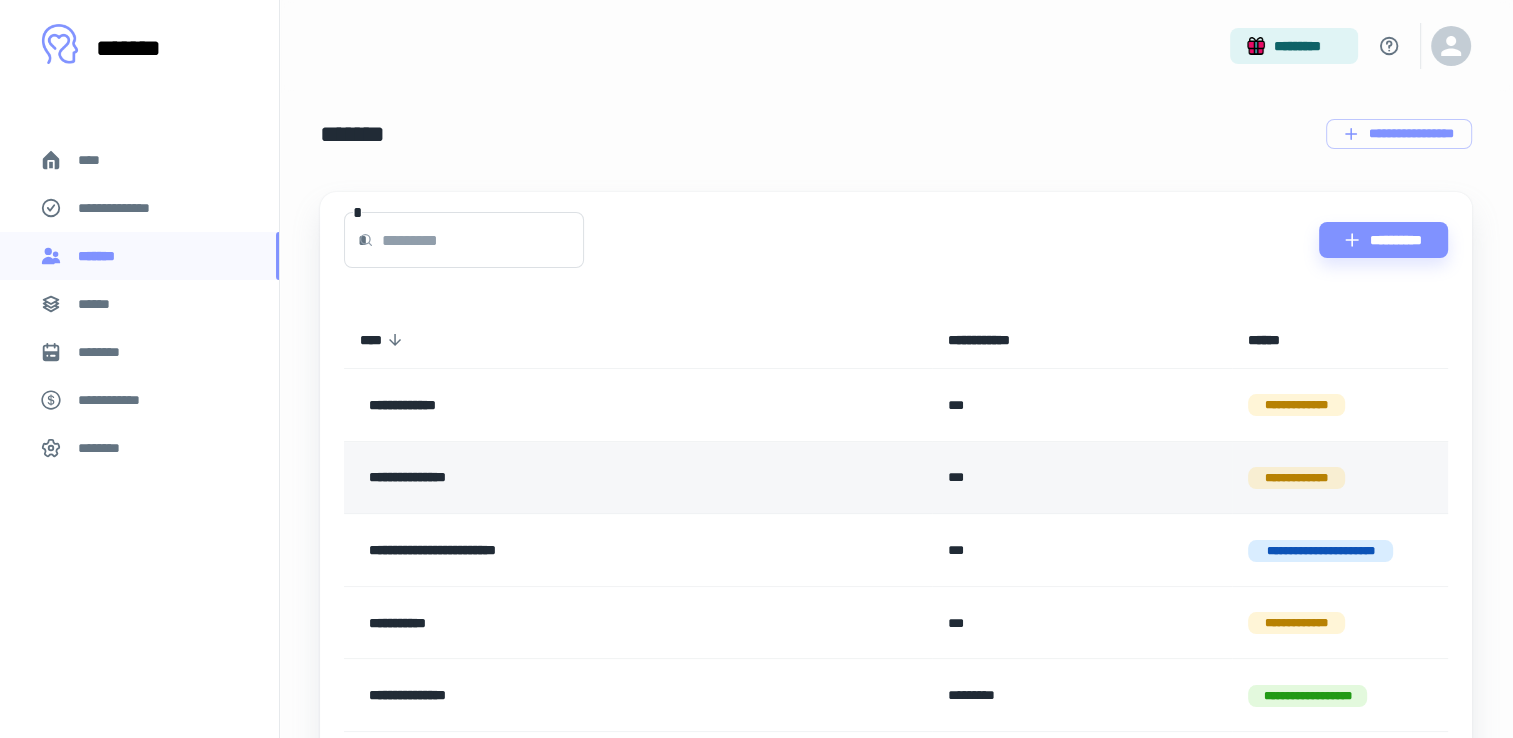 click on "[EMAIL]" at bounding box center (584, 478) 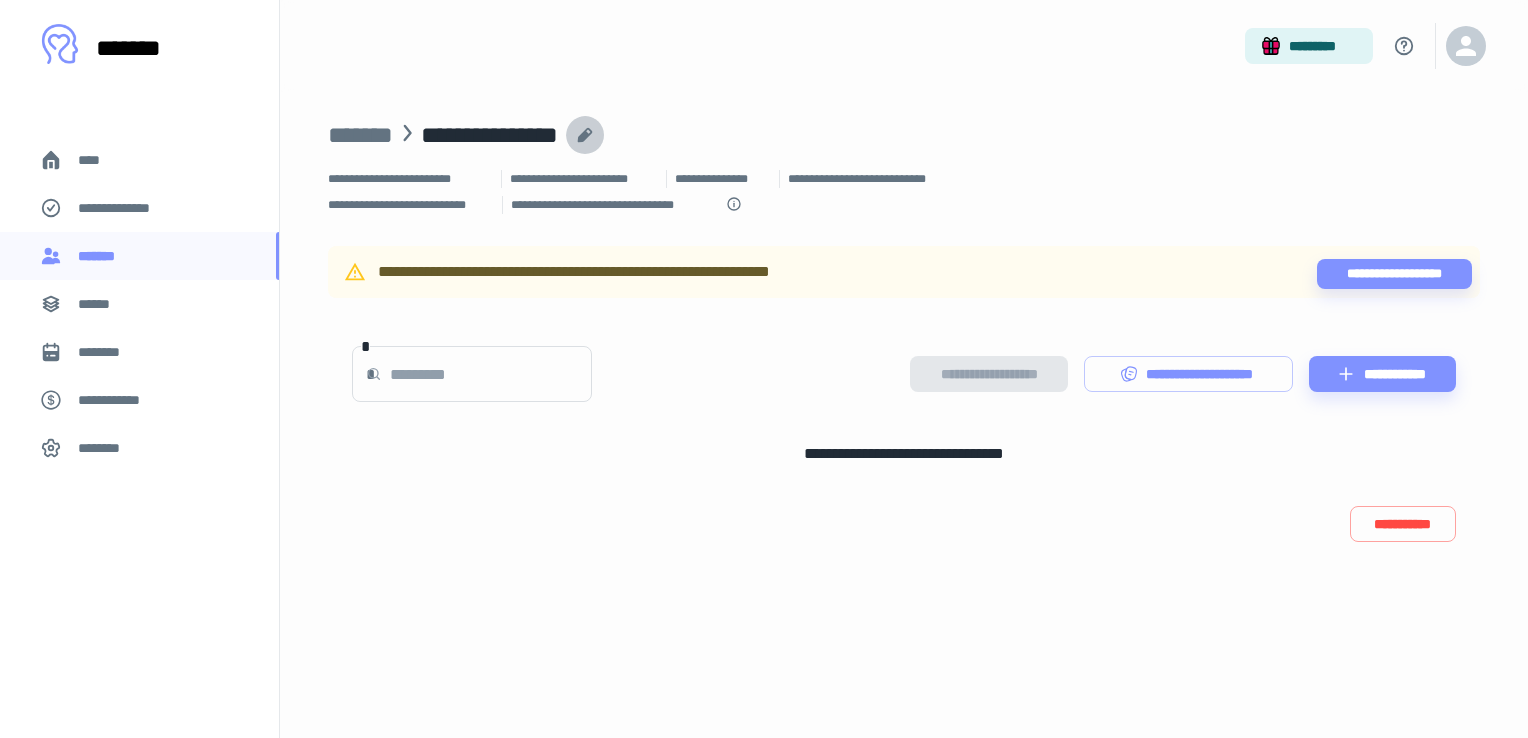 click 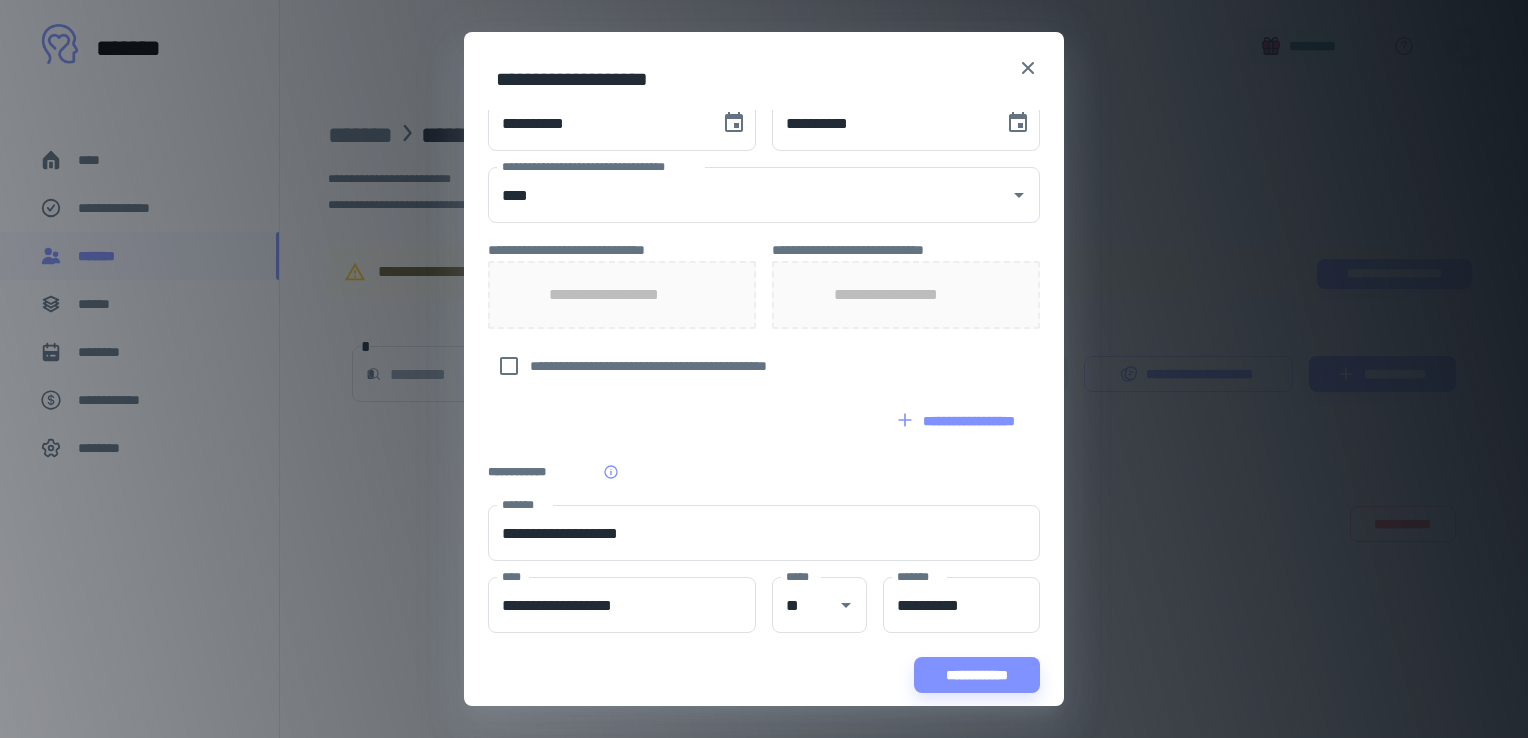 scroll, scrollTop: 523, scrollLeft: 0, axis: vertical 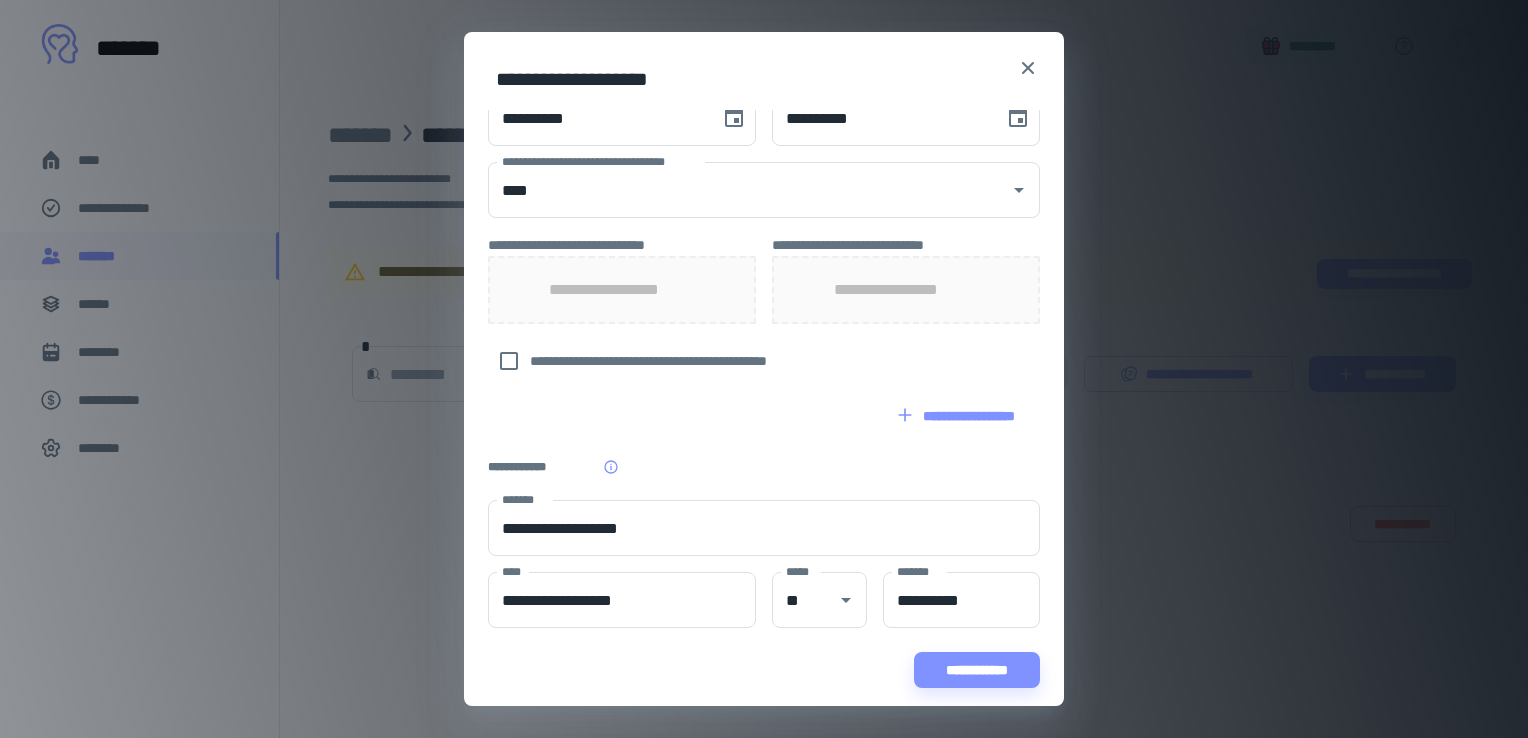 click on "[FIRST] [LAST] [STREET] [CITY], [STATE] [ZIP] [COUNTRY] [PHONE] [EMAIL] [SSN] [DLN] [CC] [DOB]" at bounding box center (764, 369) 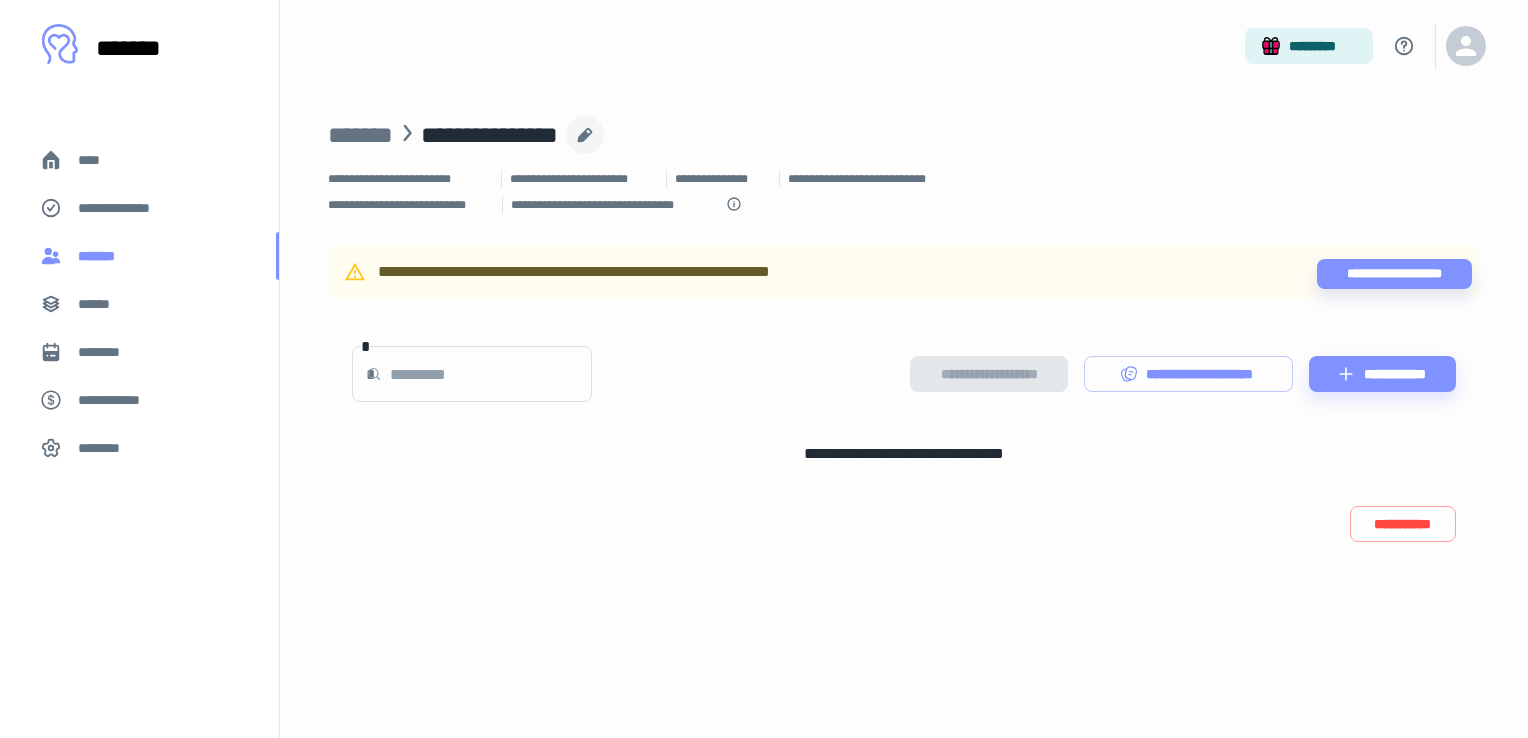 click on "[PHONE]" at bounding box center (139, 256) 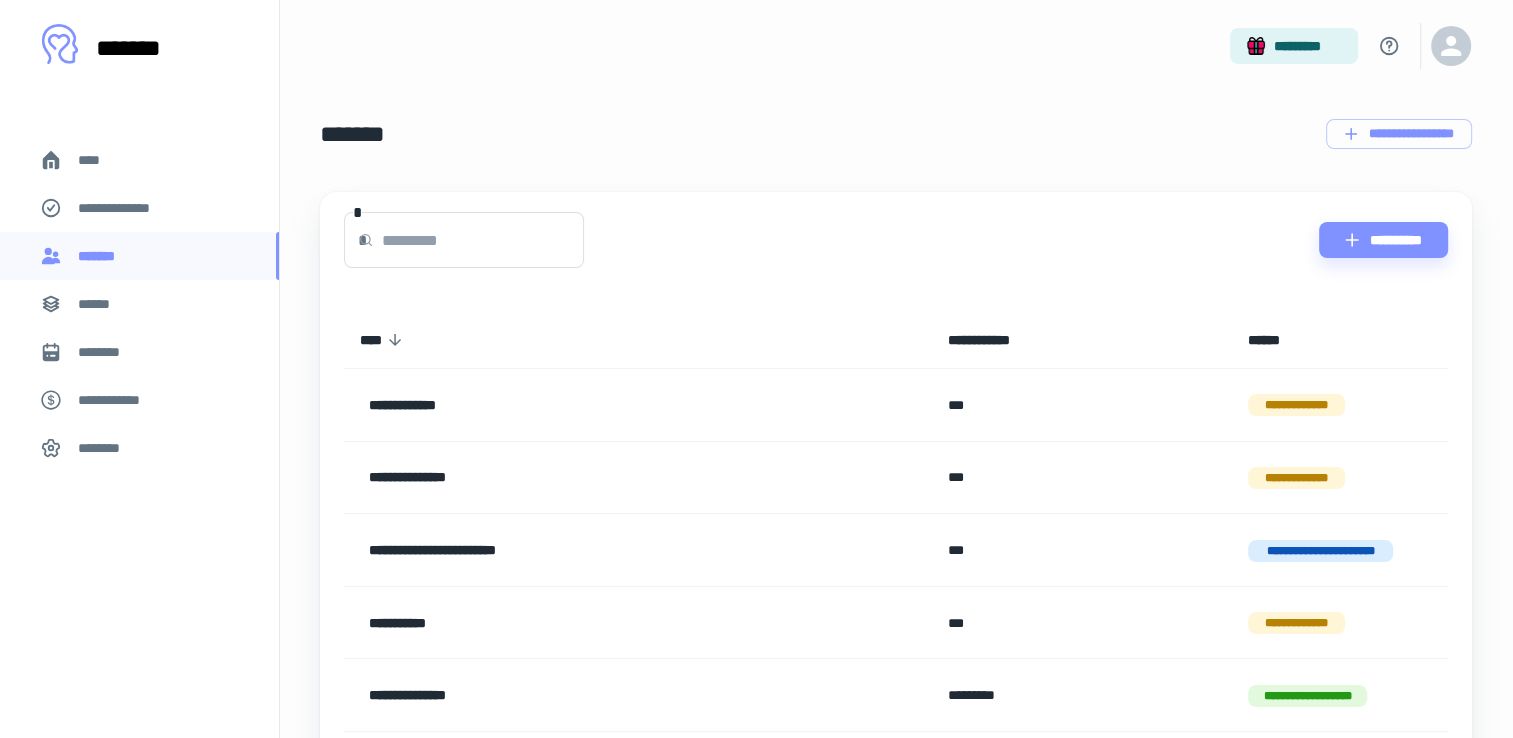 click at bounding box center (483, 240) 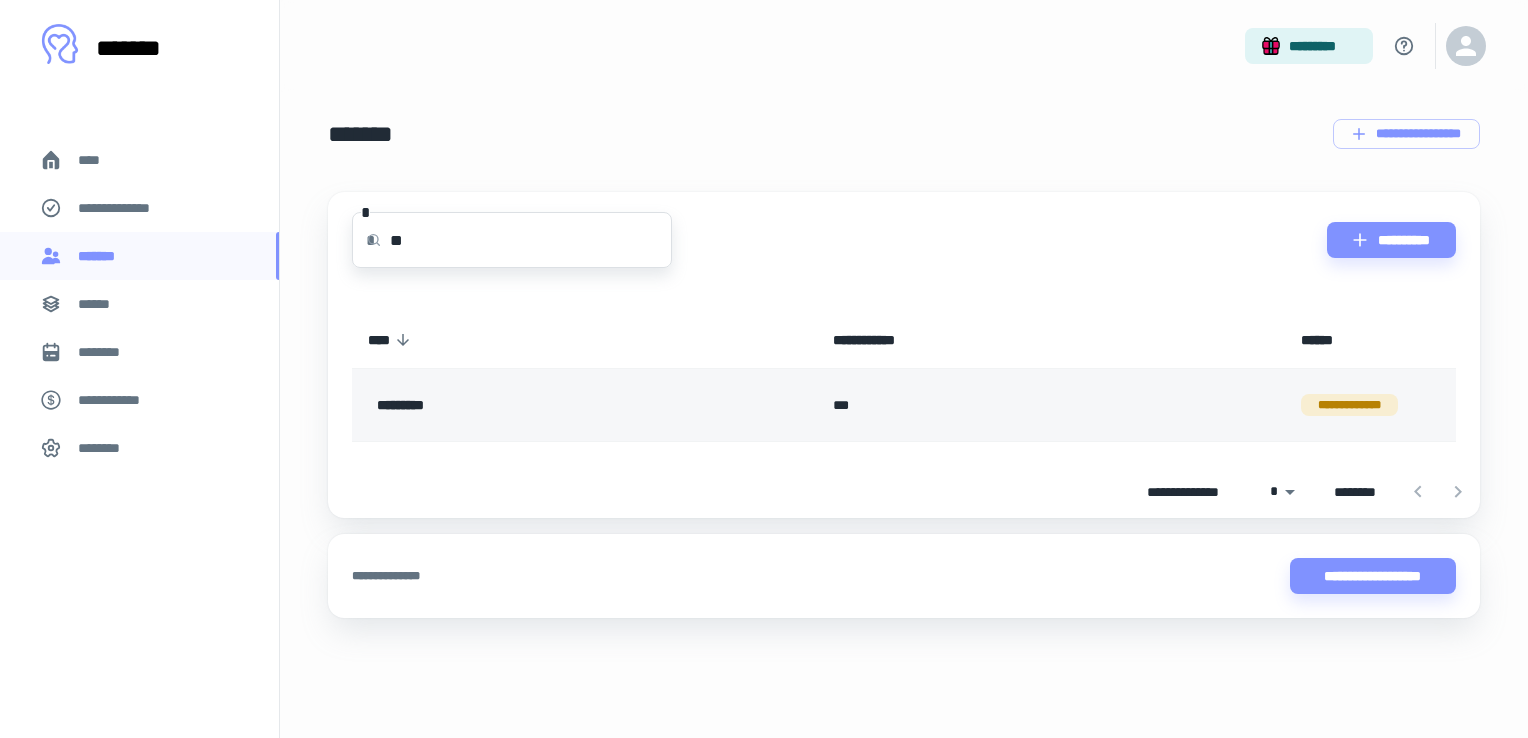 type on "[PHONE]" 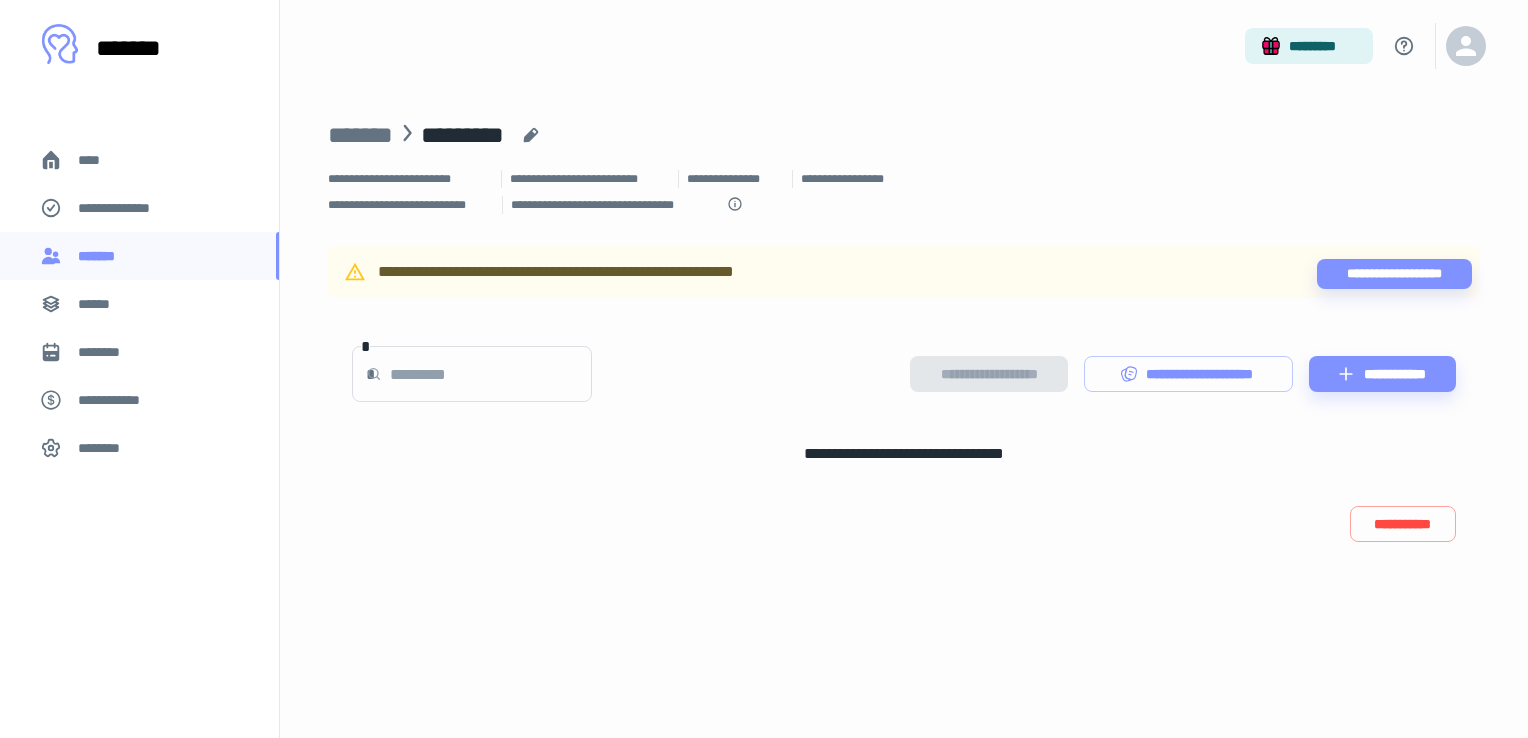 click on "[FIRST]   [LAST]" at bounding box center [590, 179] 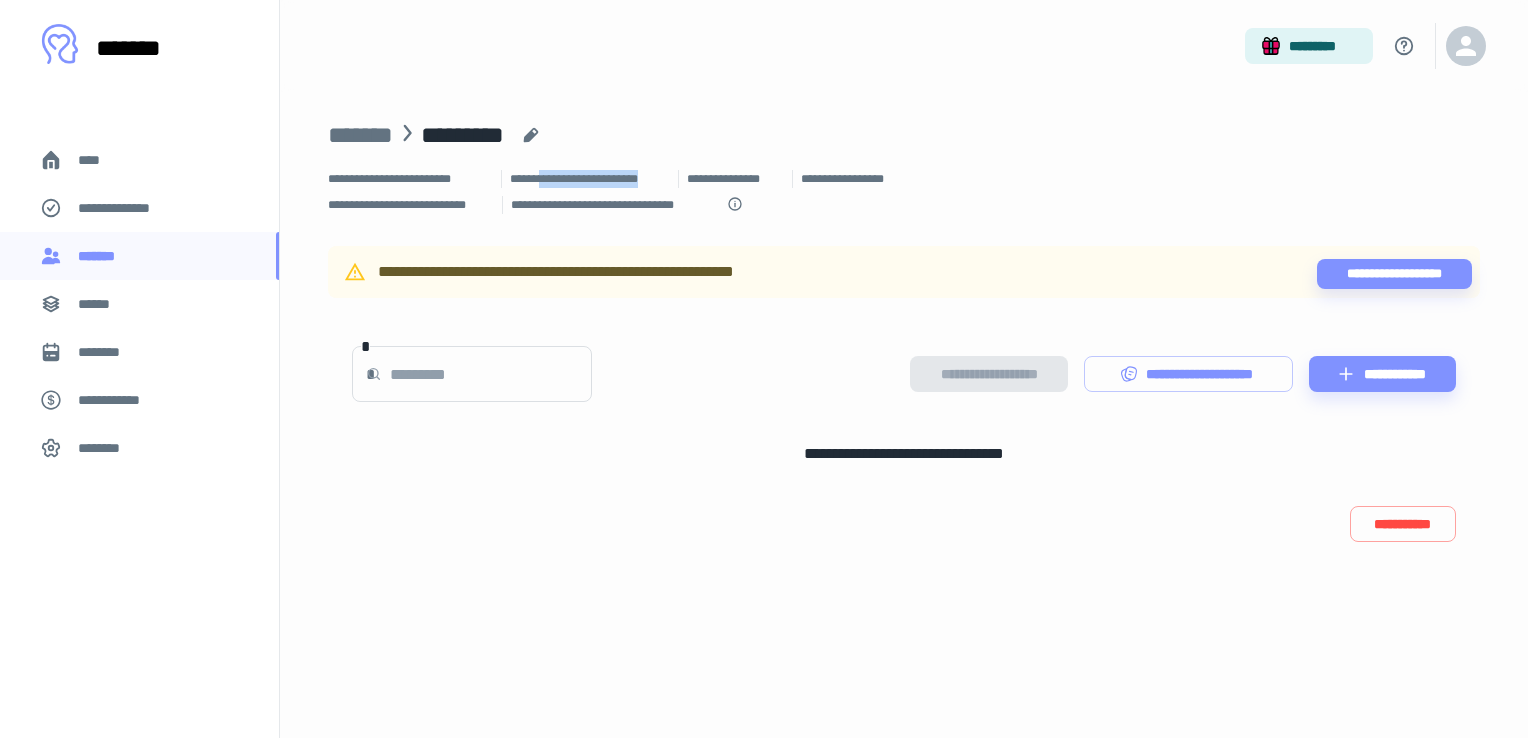 drag, startPoint x: 544, startPoint y: 176, endPoint x: 668, endPoint y: 188, distance: 124.57929 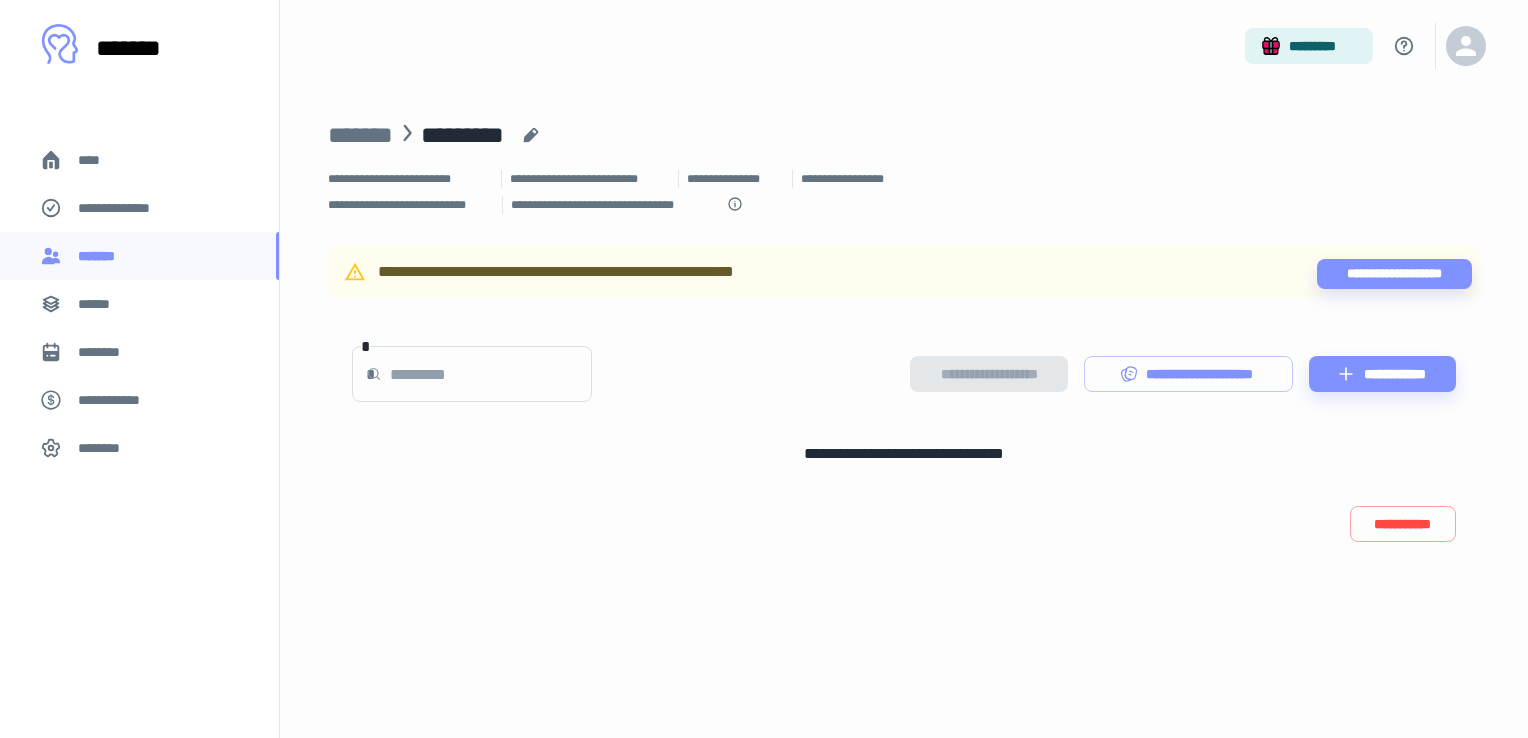 click at bounding box center [904, 230] 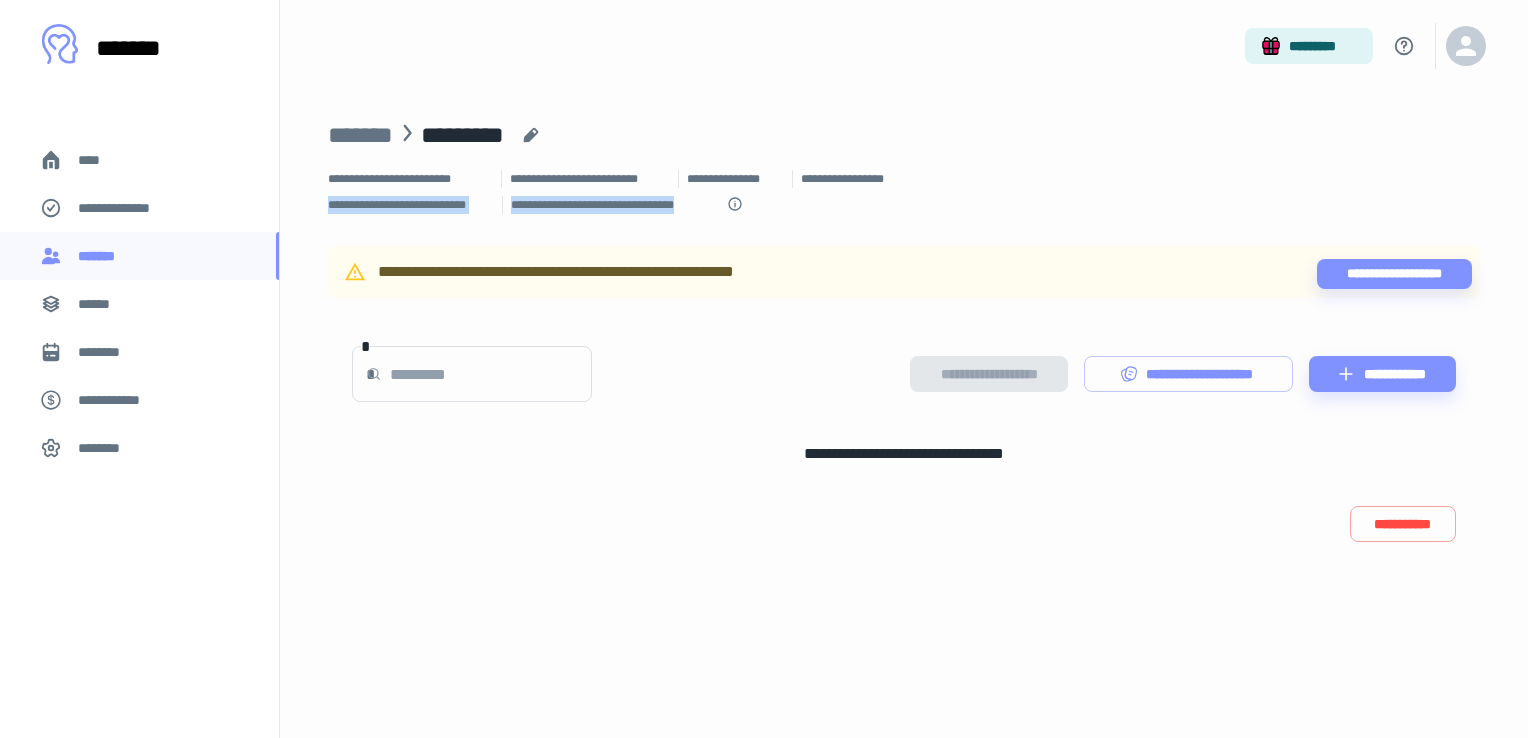 drag, startPoint x: 316, startPoint y: 197, endPoint x: 741, endPoint y: 194, distance: 425.0106 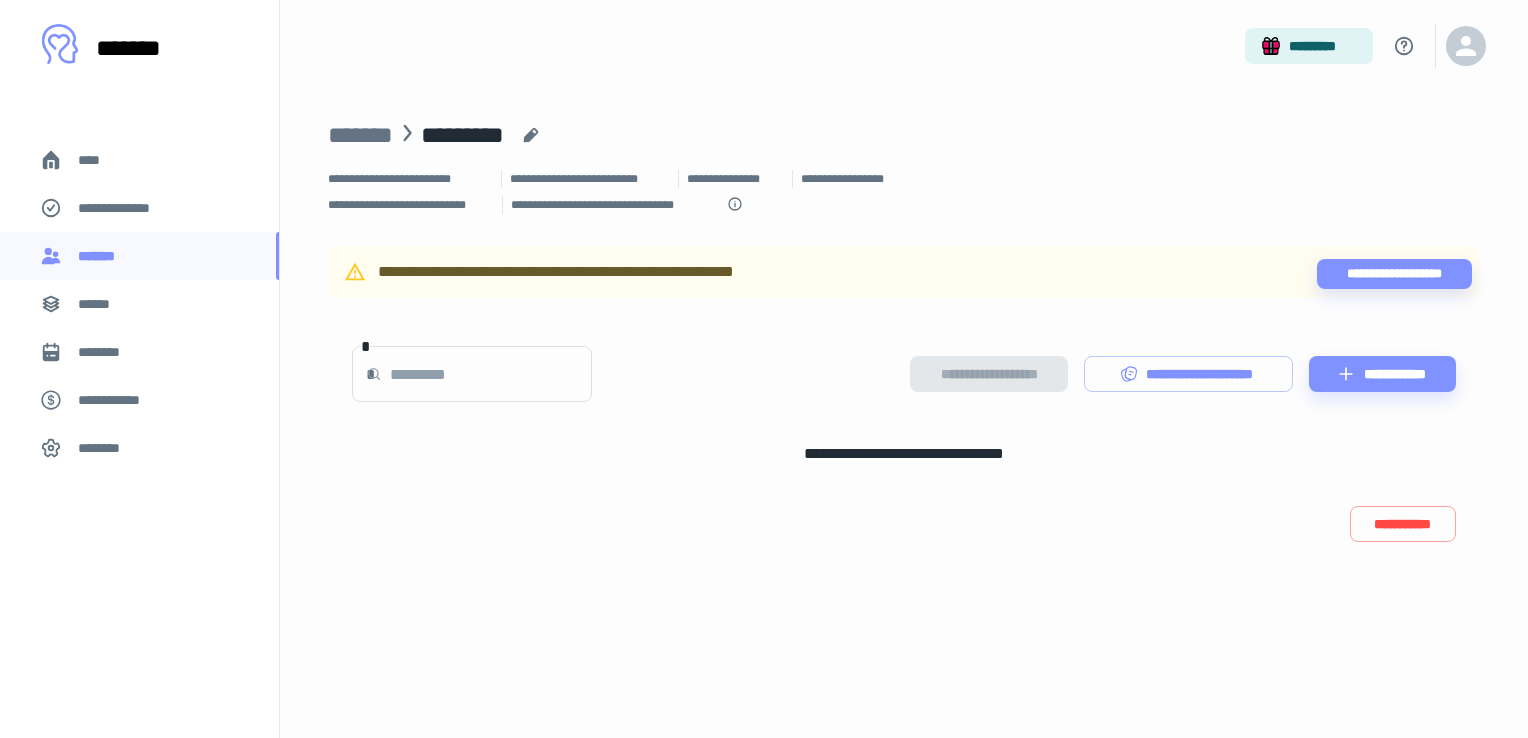 click on "[FIRST] [LAST]" at bounding box center [904, 135] 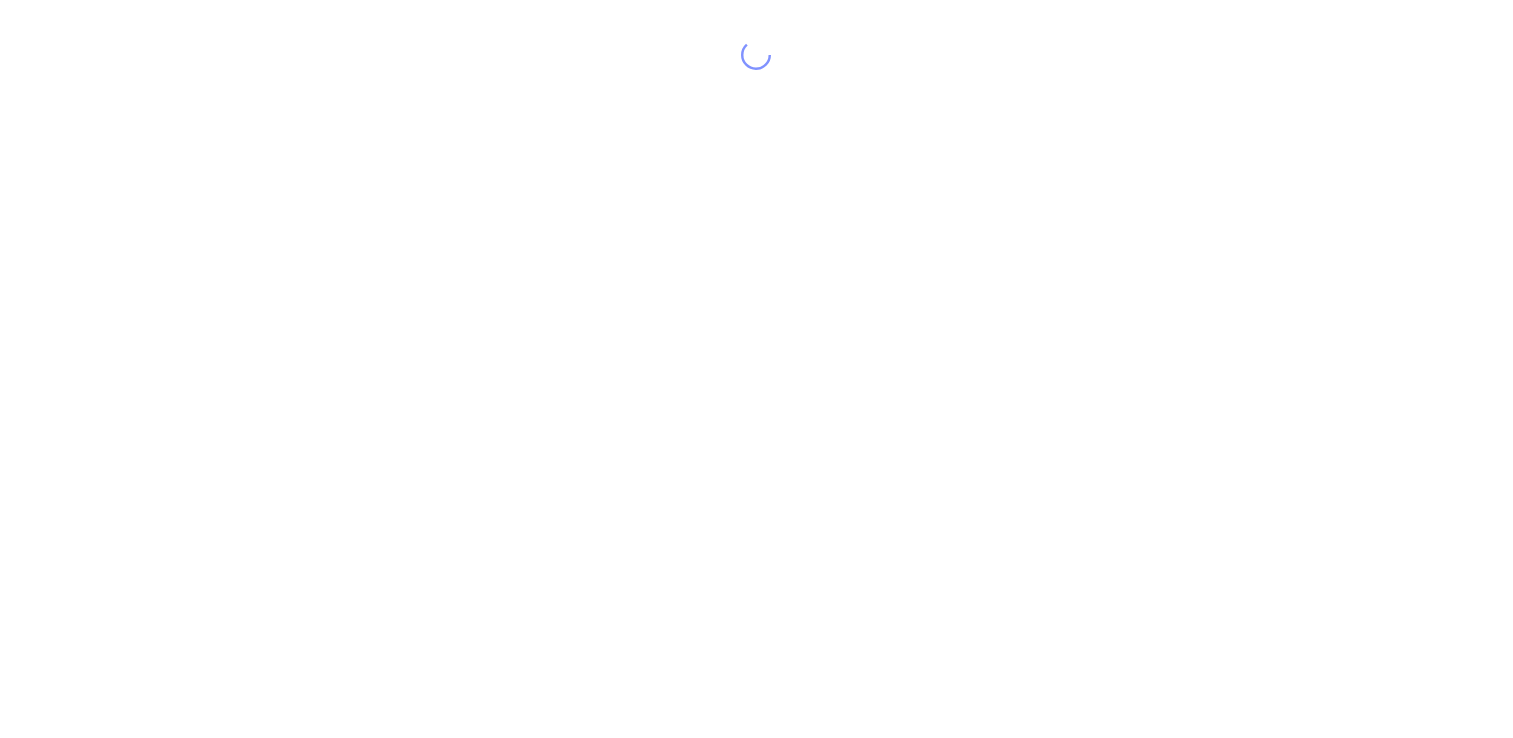 scroll, scrollTop: 0, scrollLeft: 0, axis: both 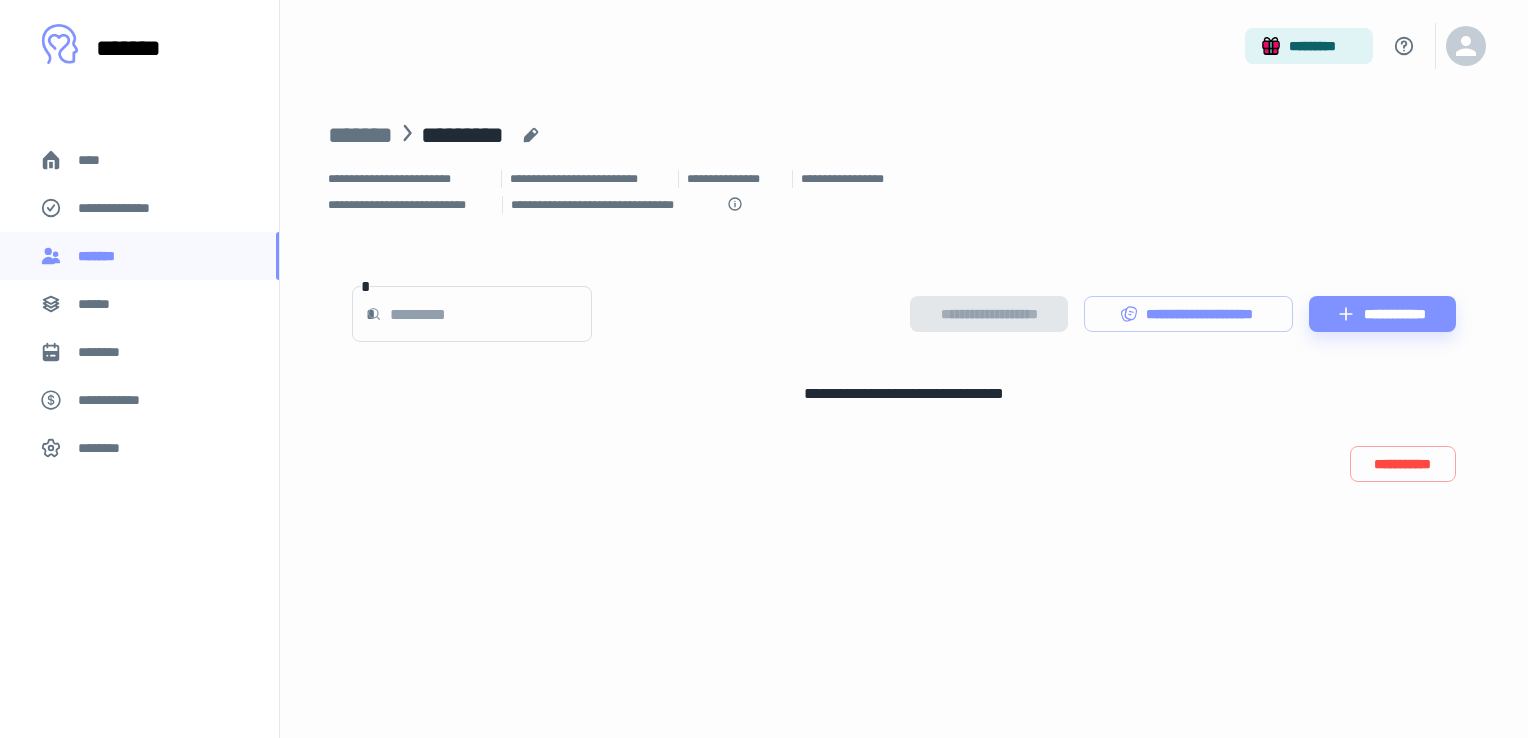 click on "**********" at bounding box center [904, 369] 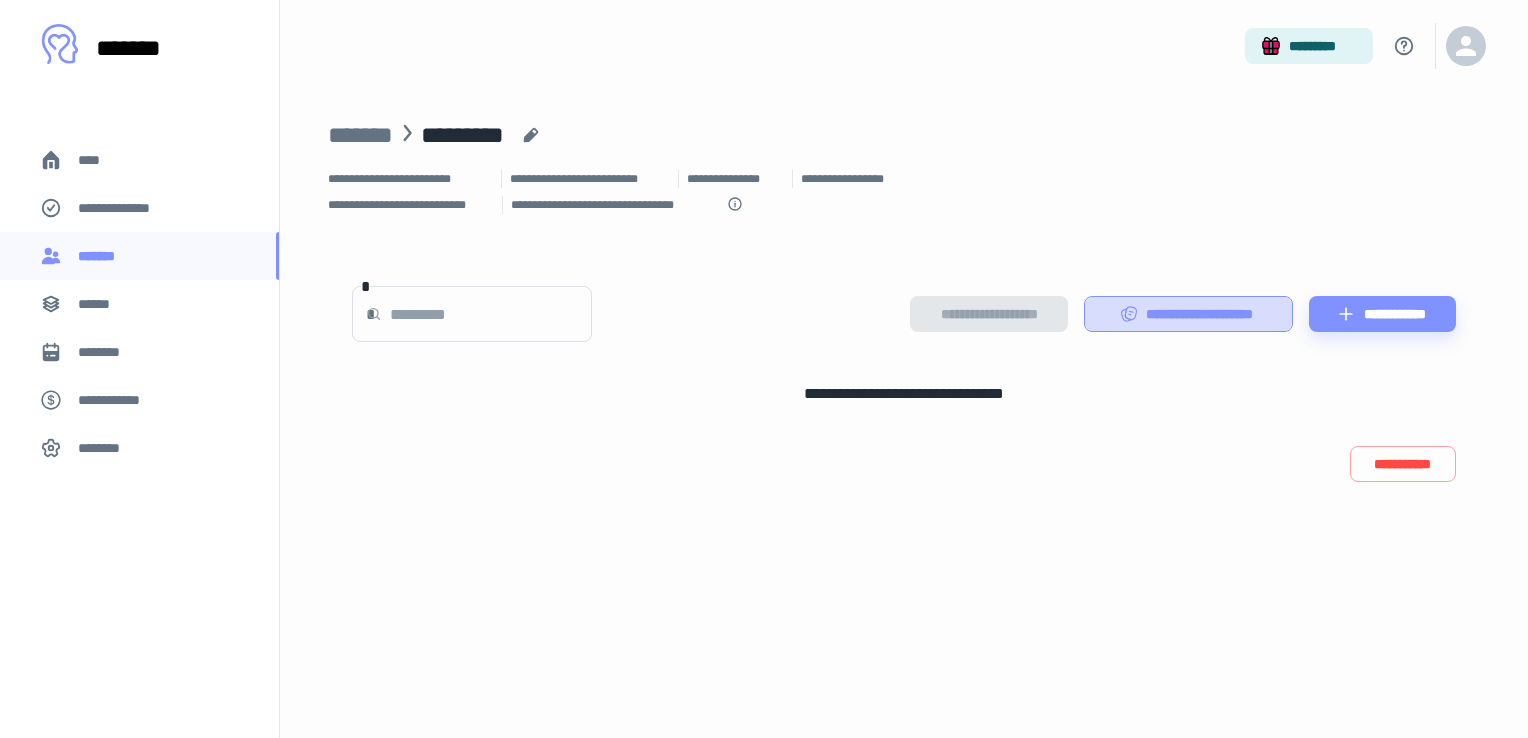 click on "**********" at bounding box center (1189, 314) 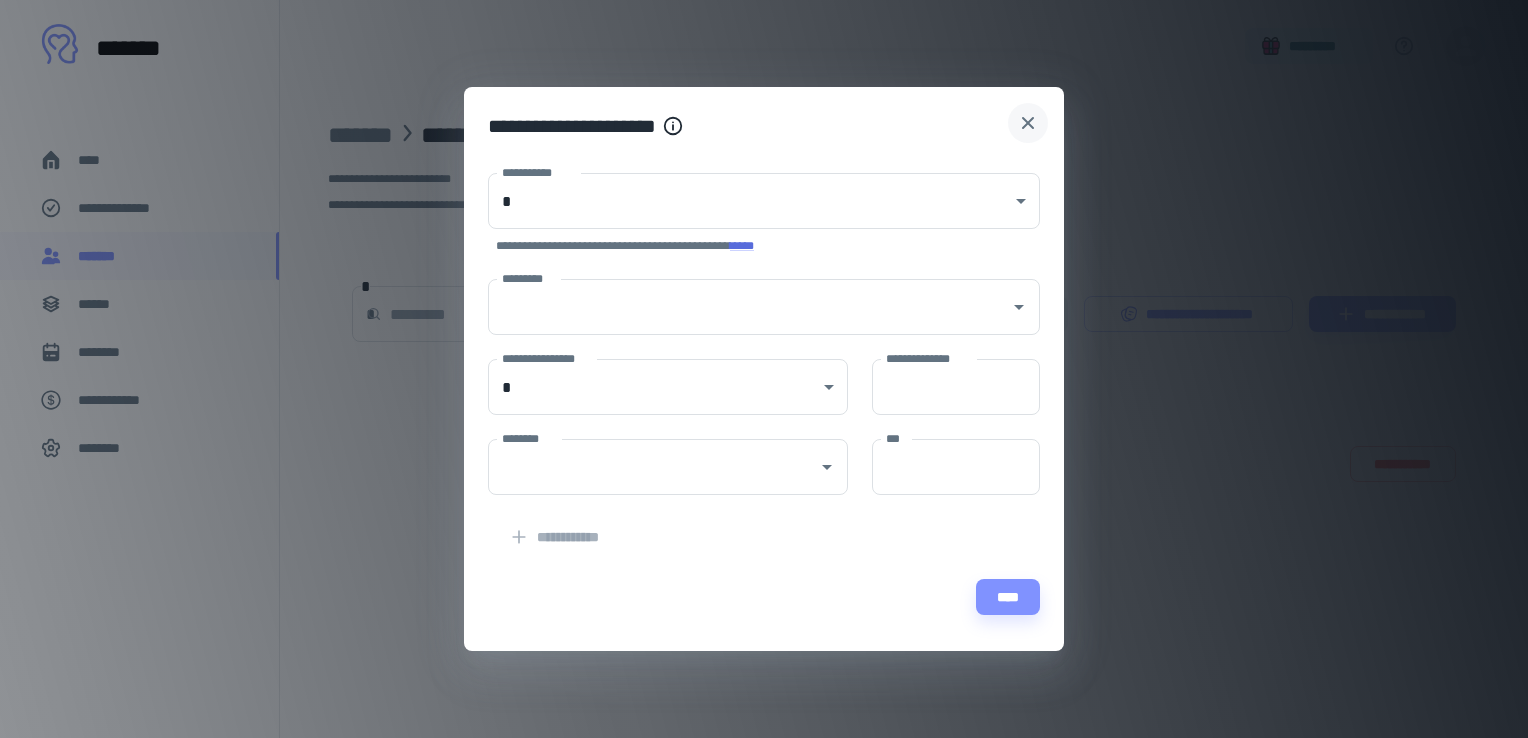 click 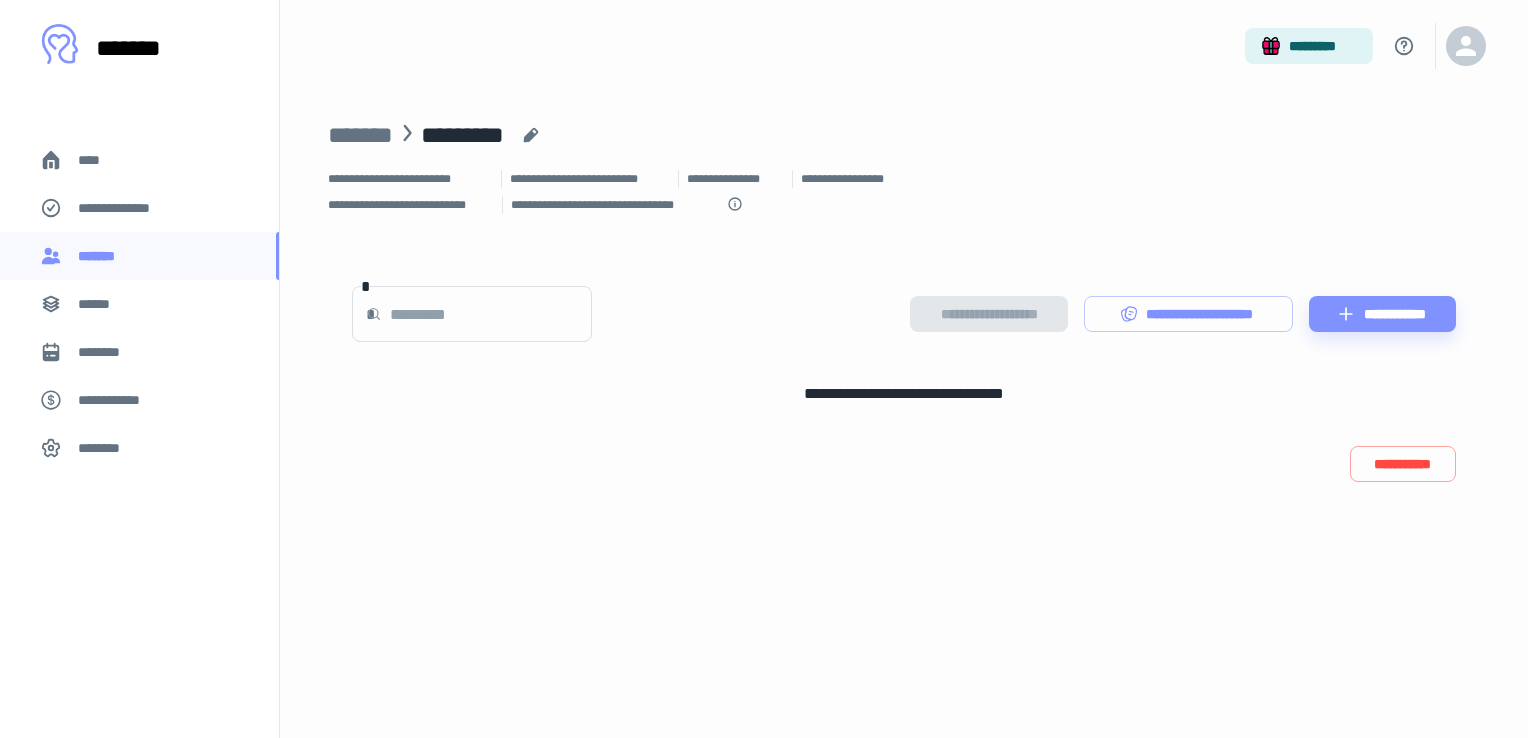 click on "**********" at bounding box center [904, 364] 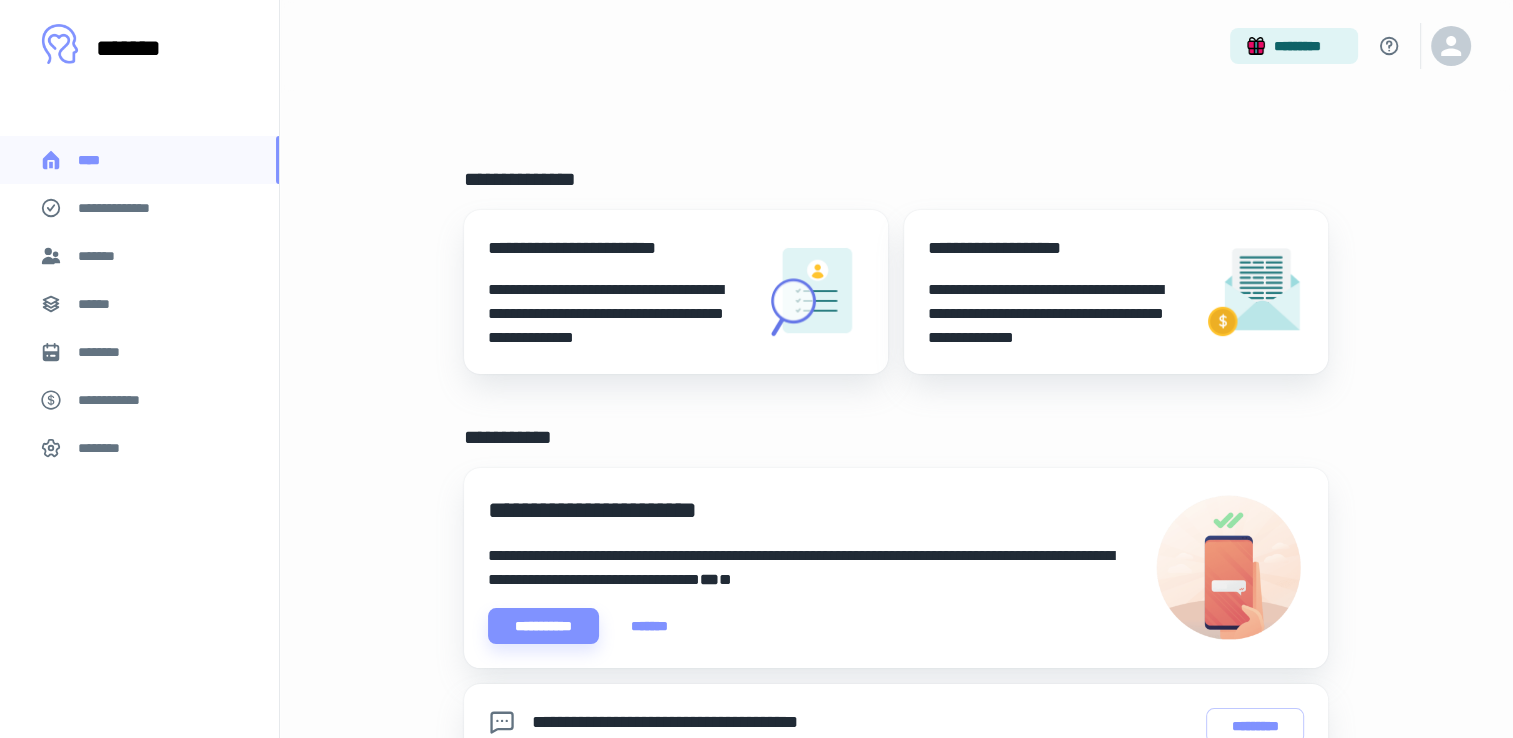 click on "**********" at bounding box center [127, 208] 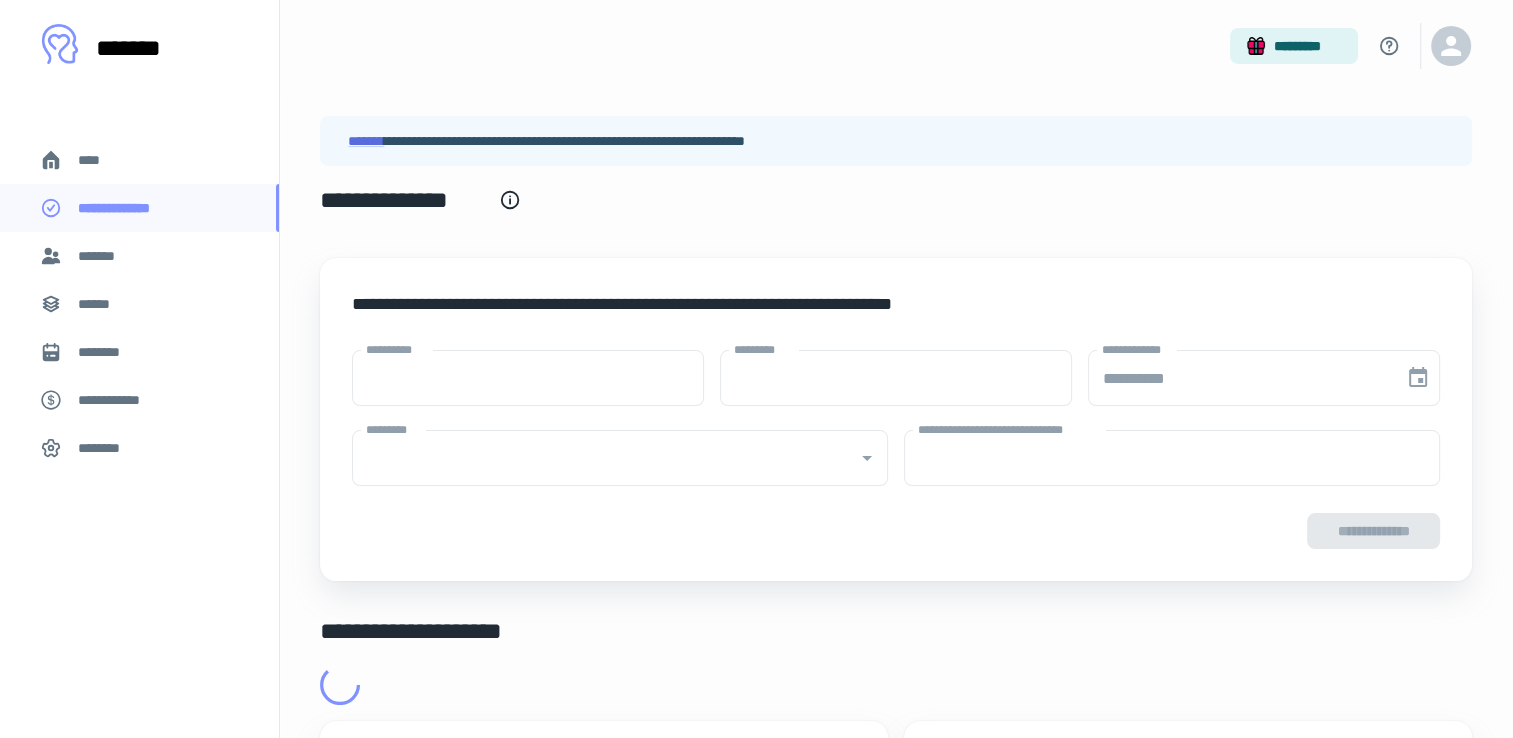 type on "****" 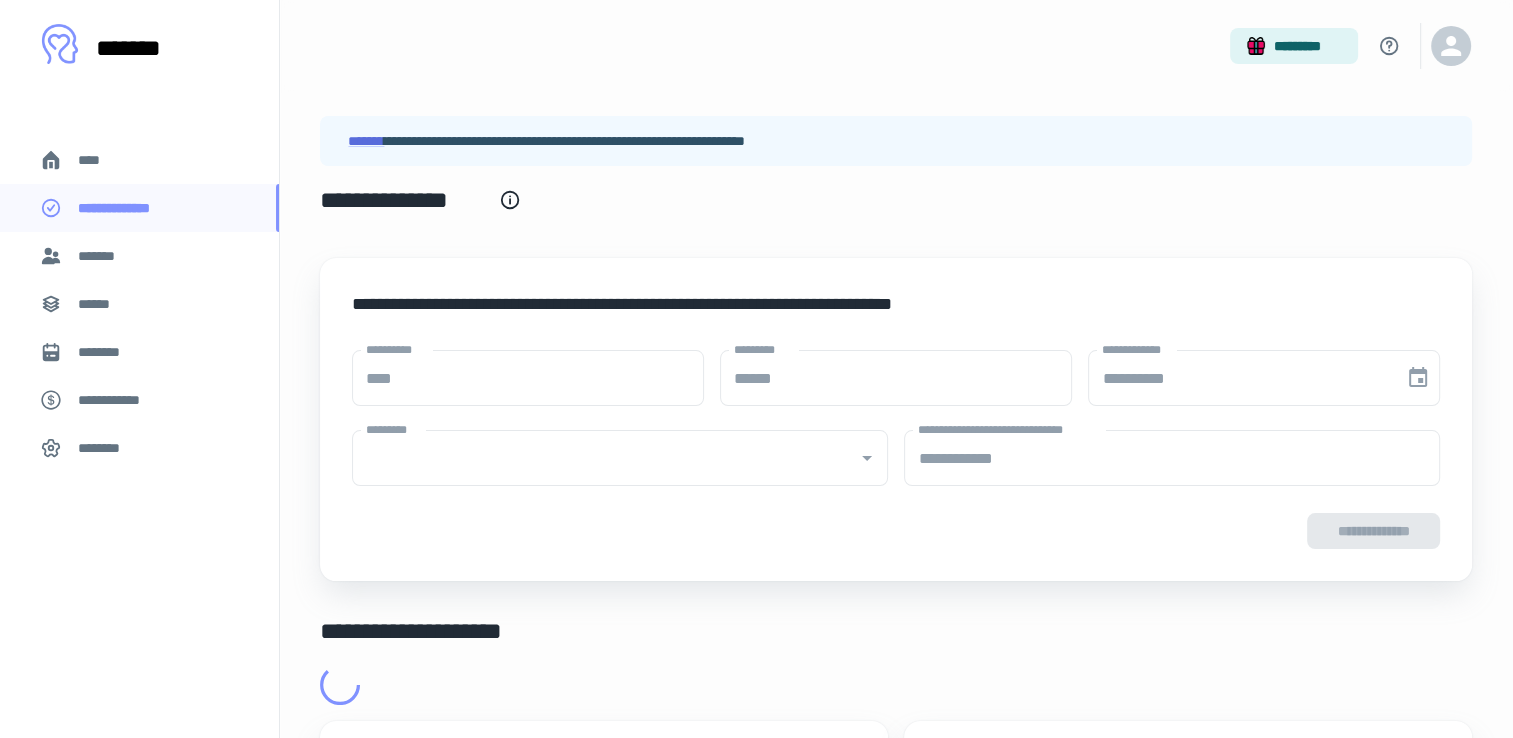 type on "**********" 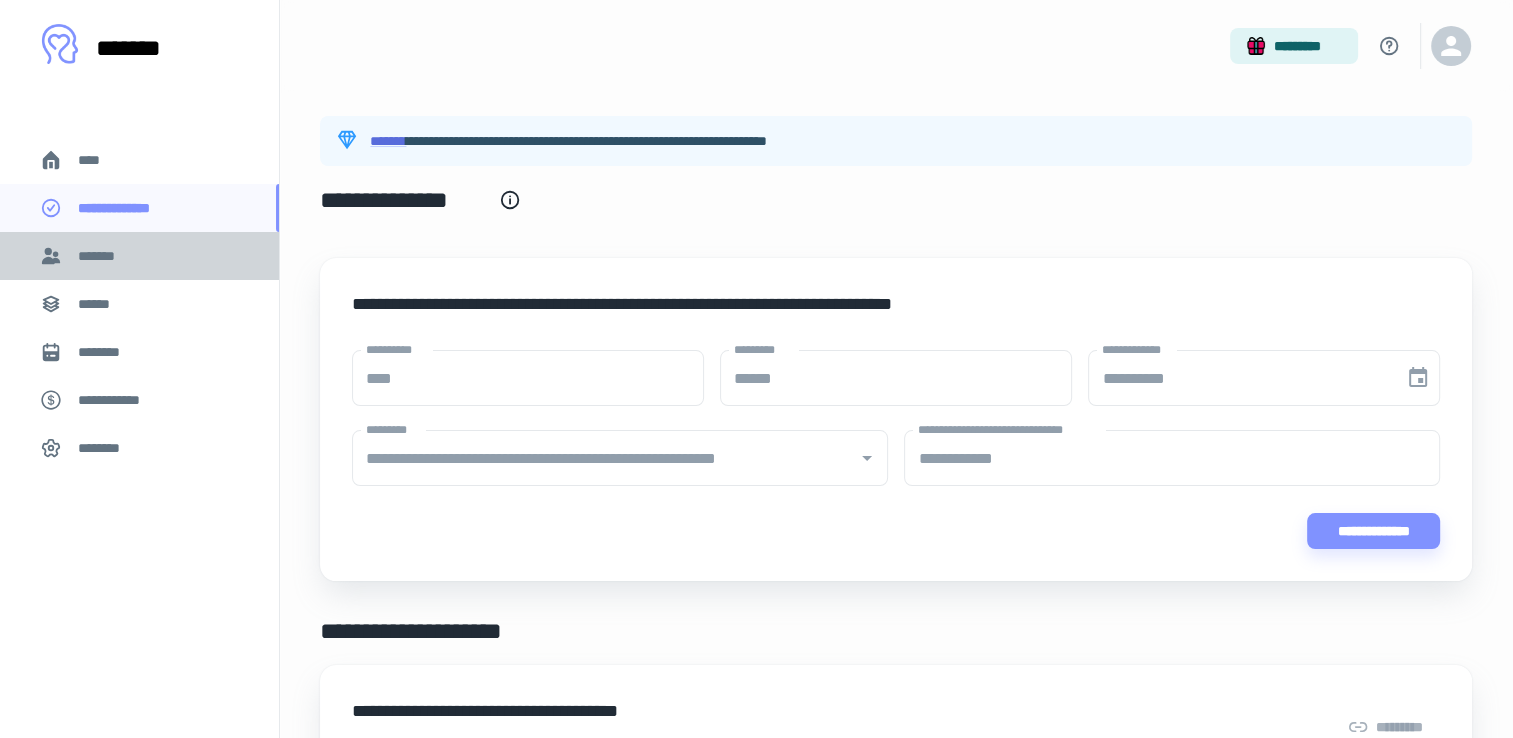 click on "[PHONE]" at bounding box center (139, 256) 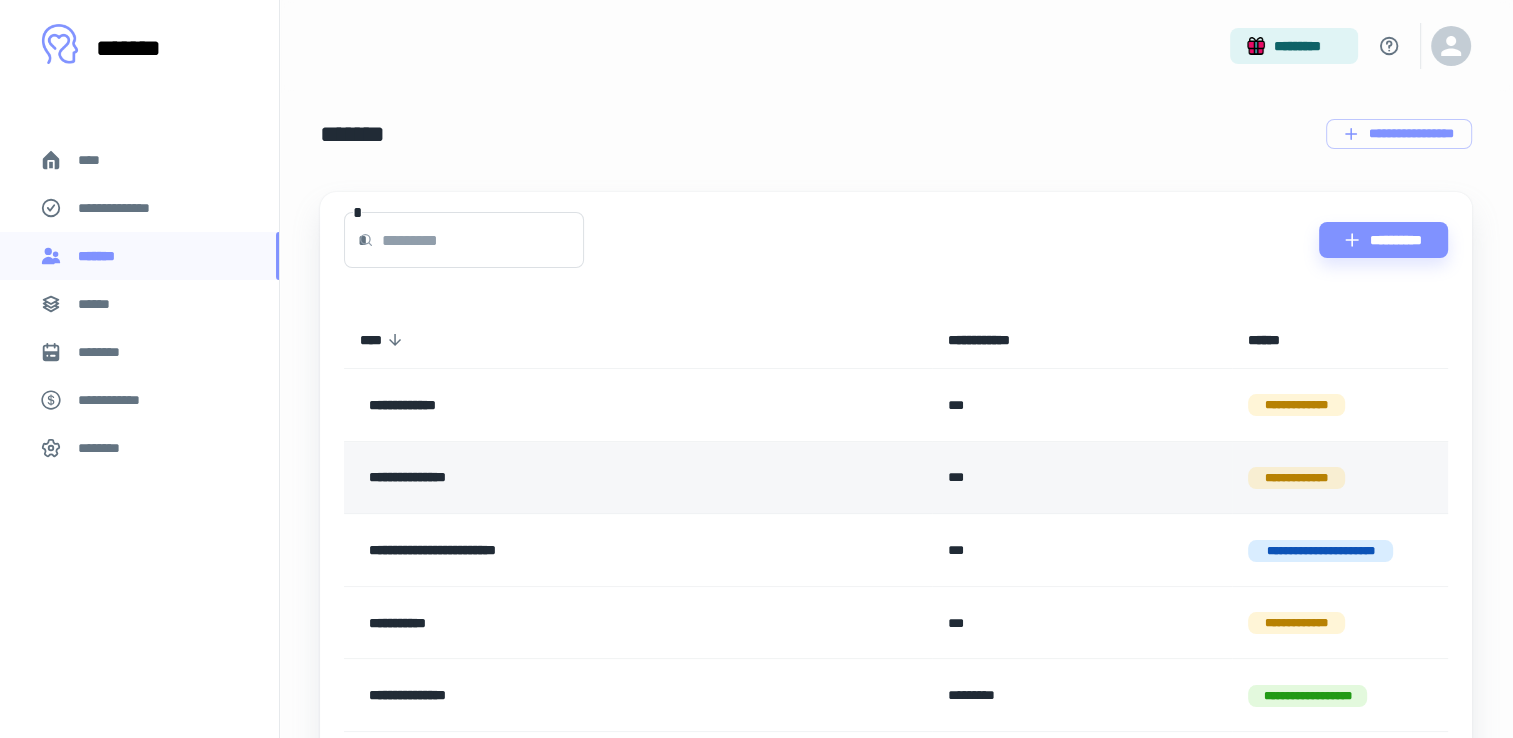 scroll, scrollTop: 200, scrollLeft: 0, axis: vertical 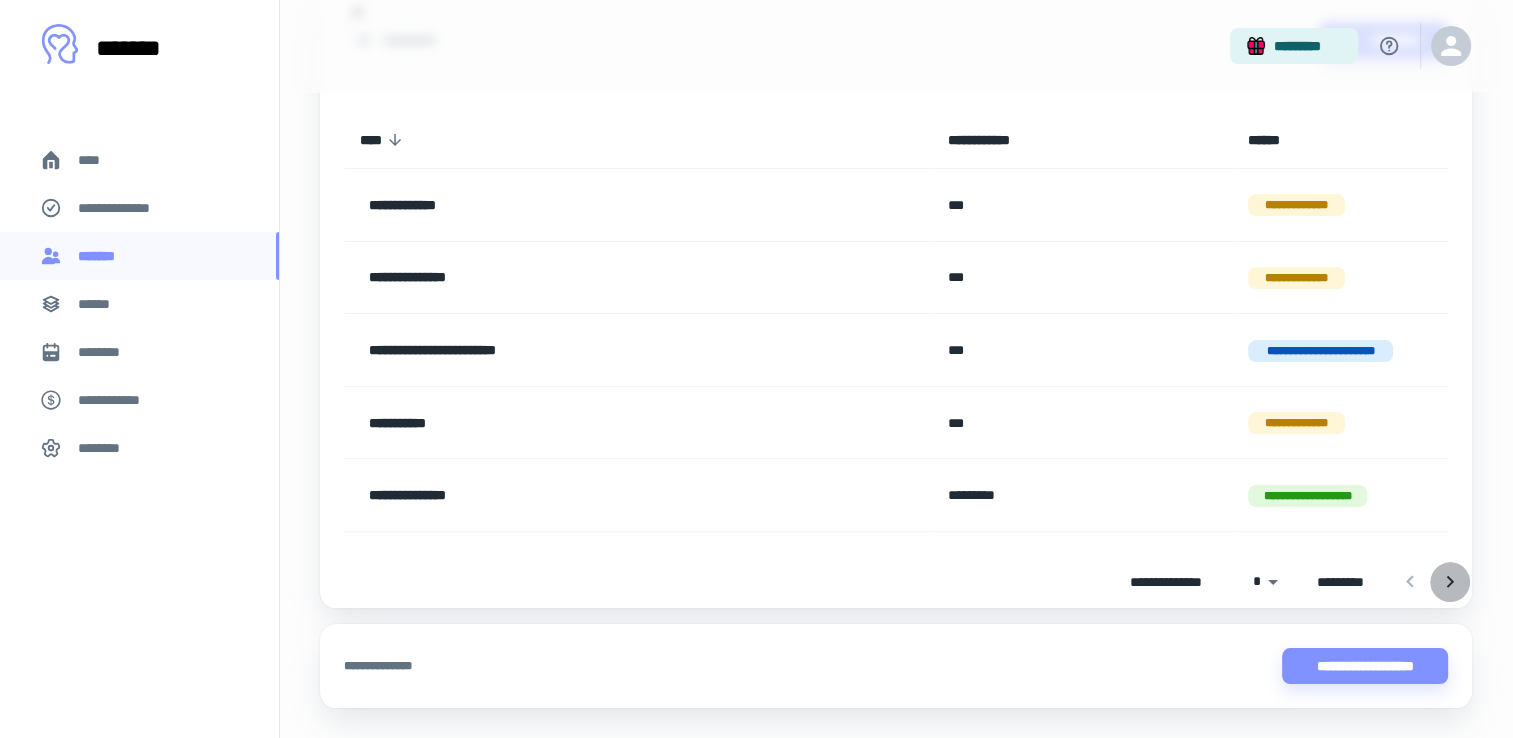 click 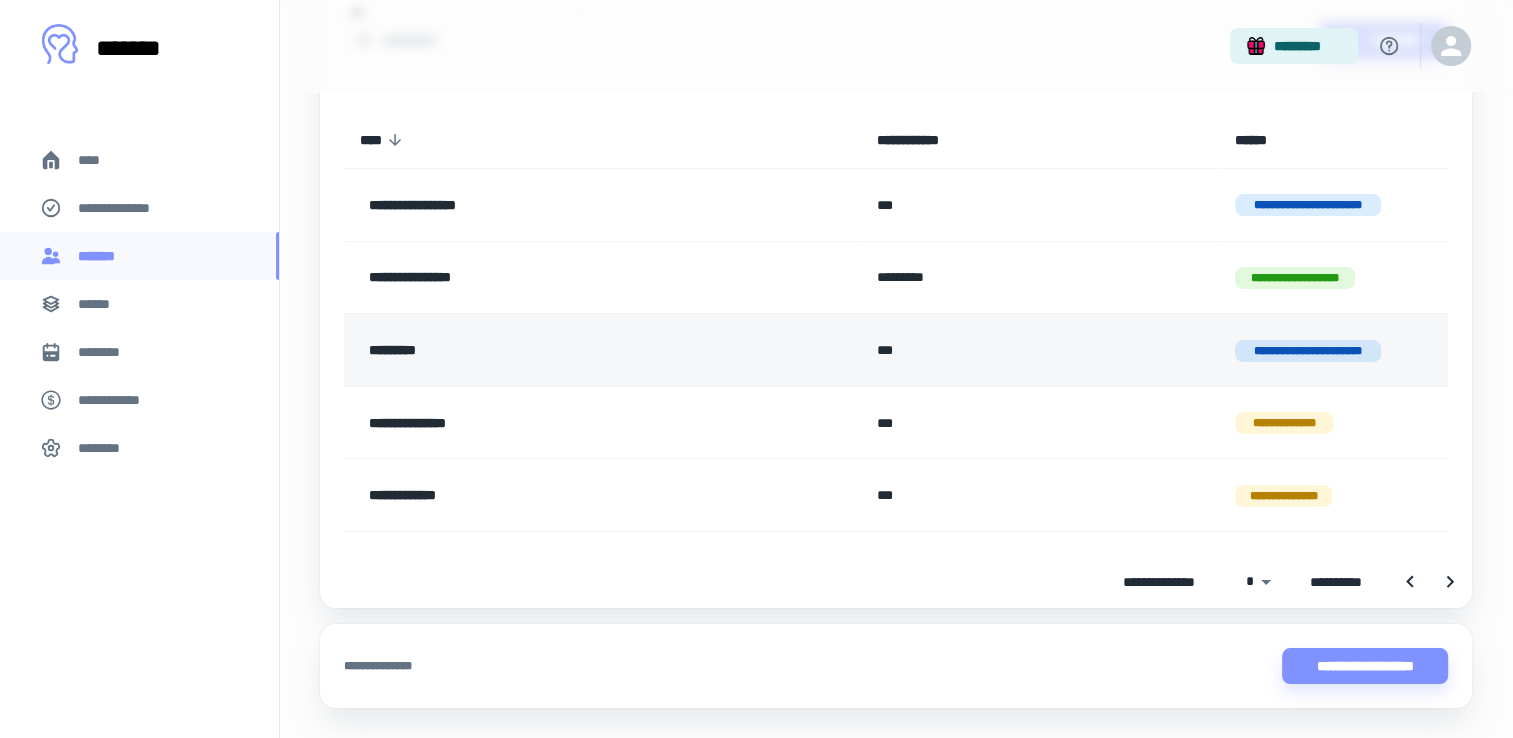 click on "**********" at bounding box center [1308, 351] 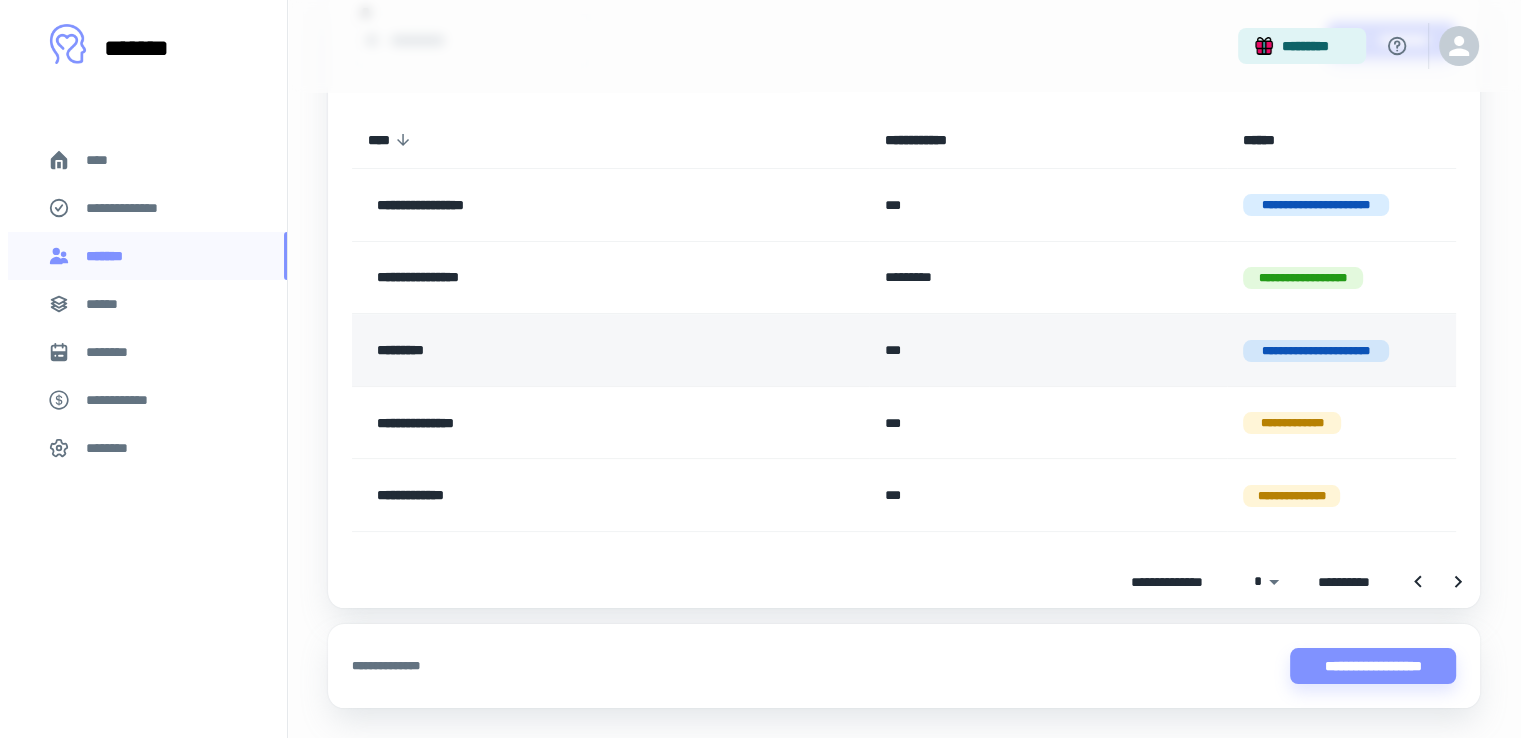 scroll, scrollTop: 0, scrollLeft: 0, axis: both 